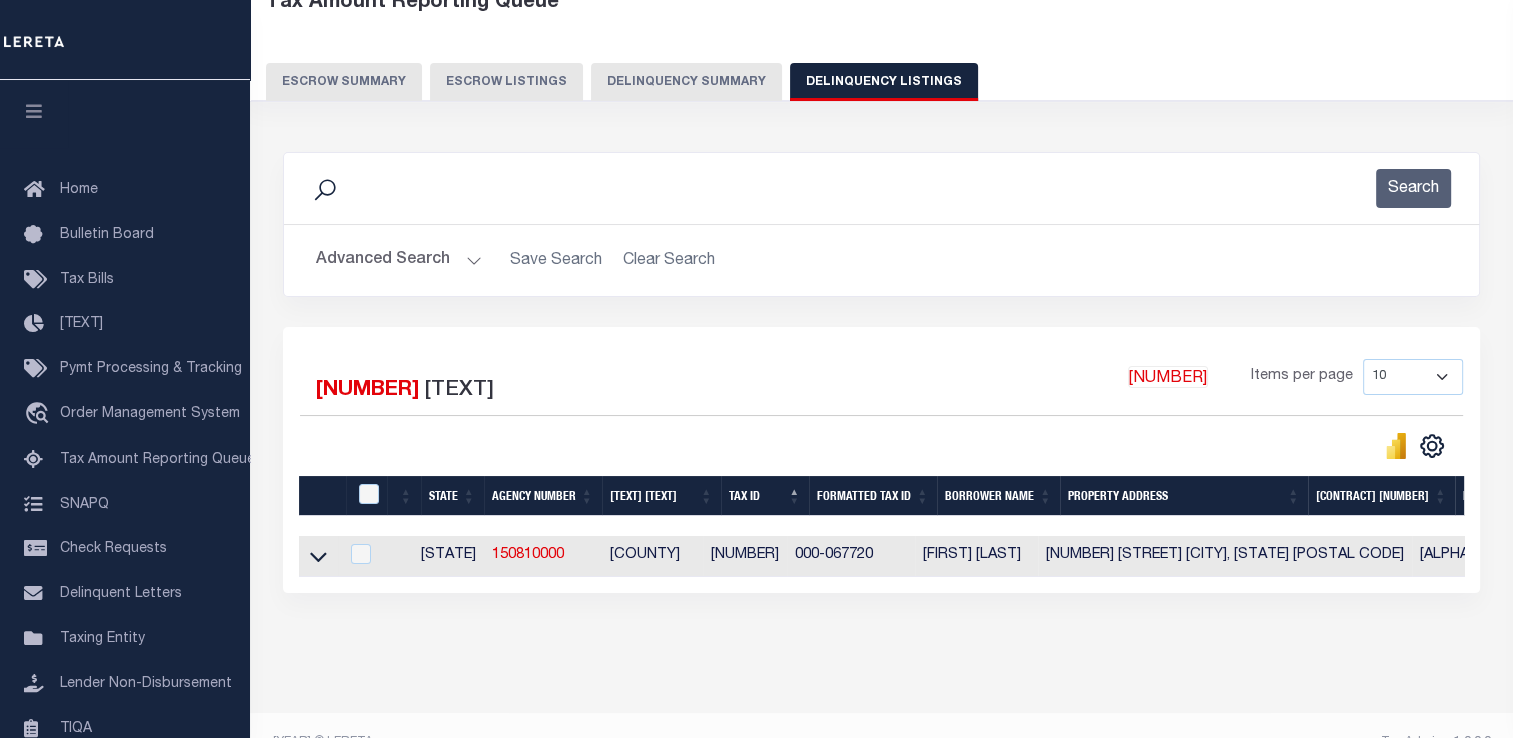 scroll, scrollTop: 121, scrollLeft: 0, axis: vertical 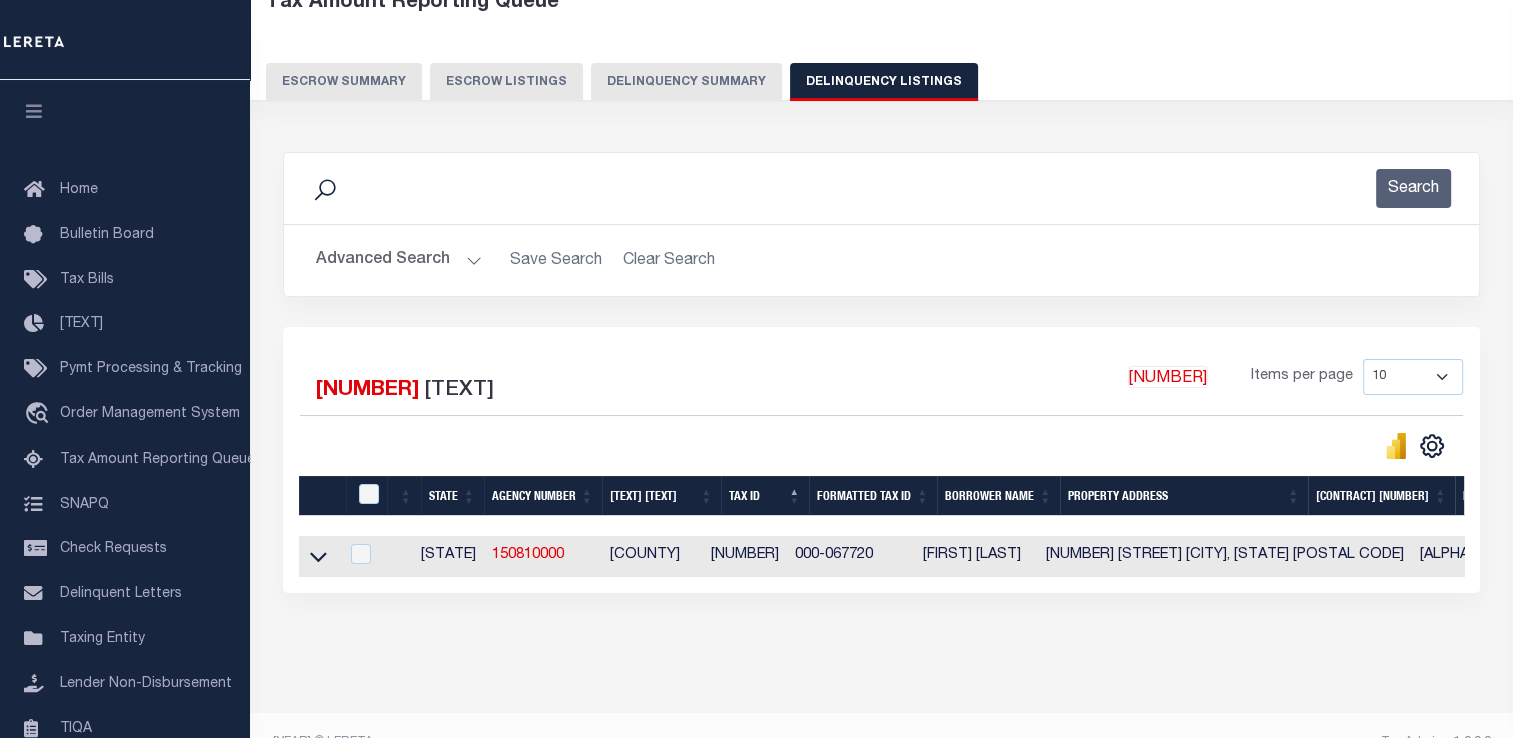click on "[NUMBER]" at bounding box center [745, 556] 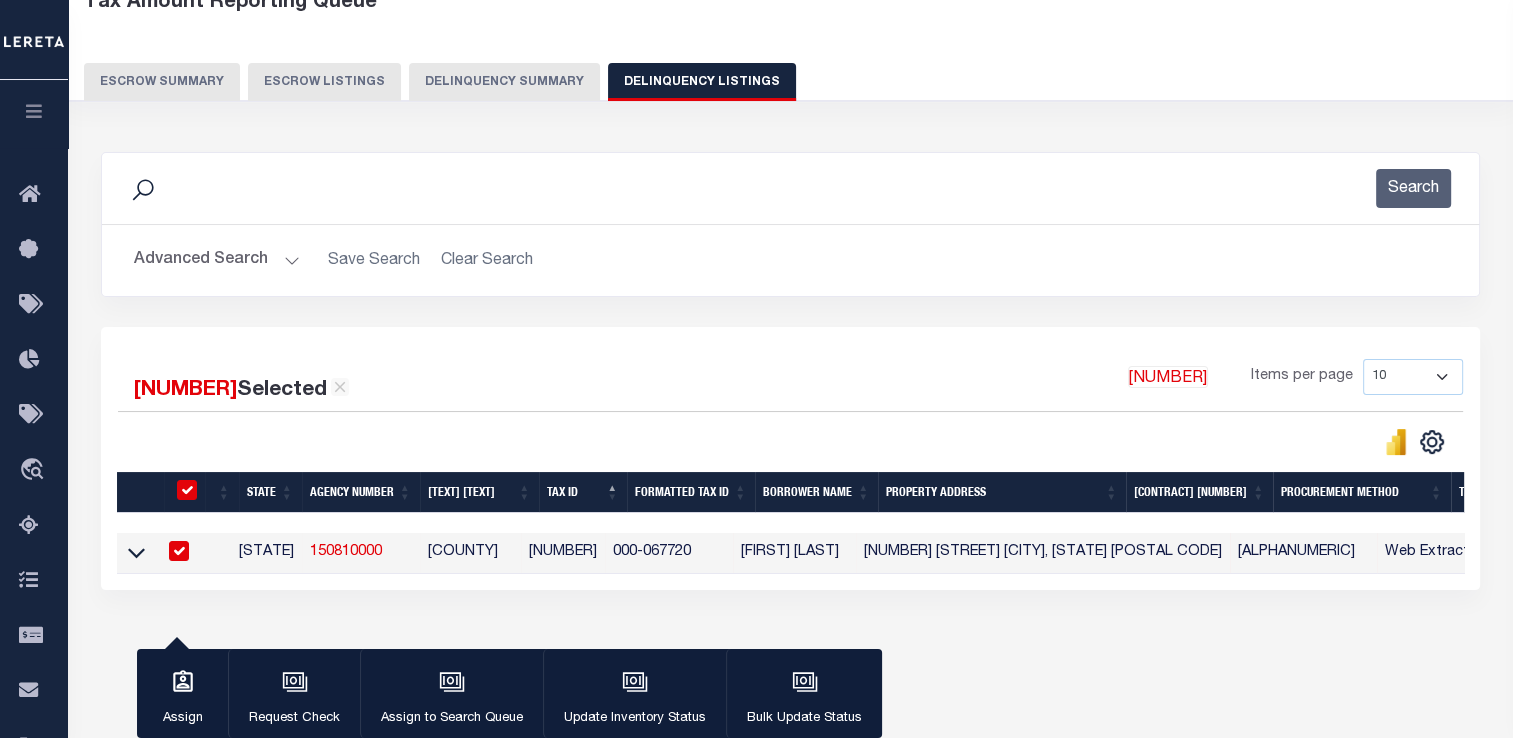 click on "KS [COUNTY] [COUNTY CODE] [COUNTY CODE] [FIRST] [LAST] [NUMBER] [STREET] [CITY], [STATE] [LICENSE_PLATE] [SOURCE] [PAYMENT_TYPE] [PAYMENT_TYPE] [NUMBER] [NUMBER] [MERCHANT] [MERCHANT] [PAYMENT_TYPE] [PAYMENT_TYPE] [PAYMENT_TYPE]" at bounding box center [1444, 553] 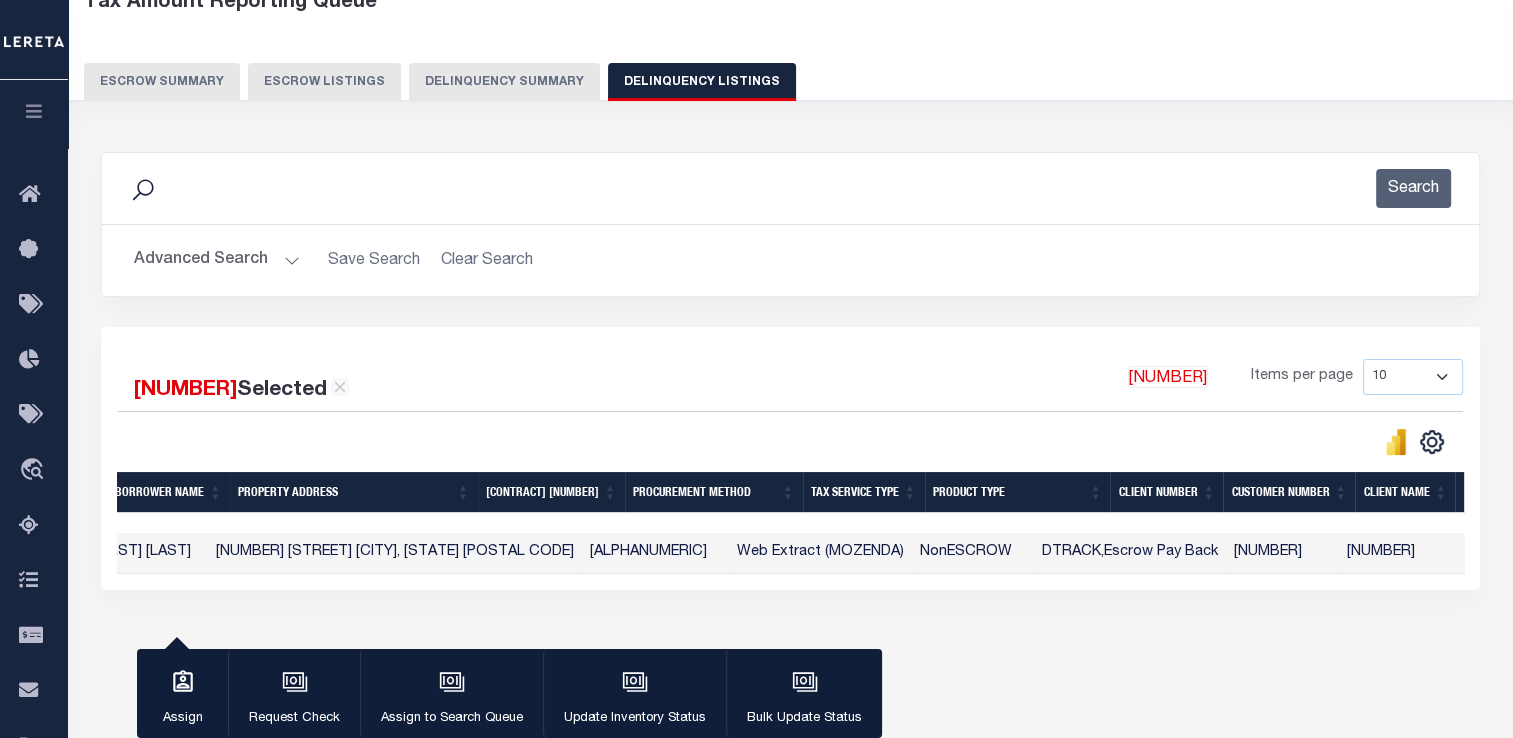 scroll, scrollTop: 0, scrollLeft: 774, axis: horizontal 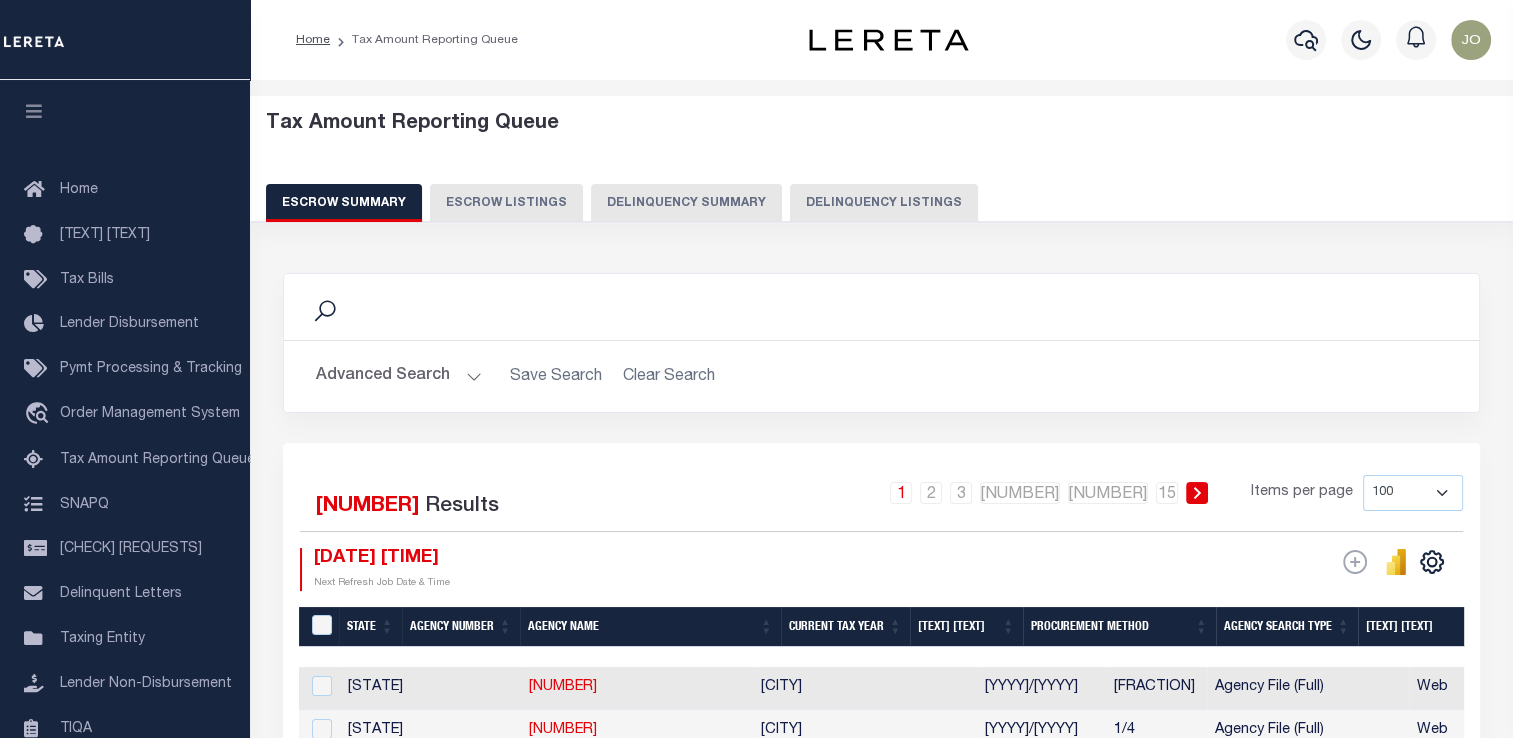 click on "Delinquency Listings" at bounding box center [884, 203] 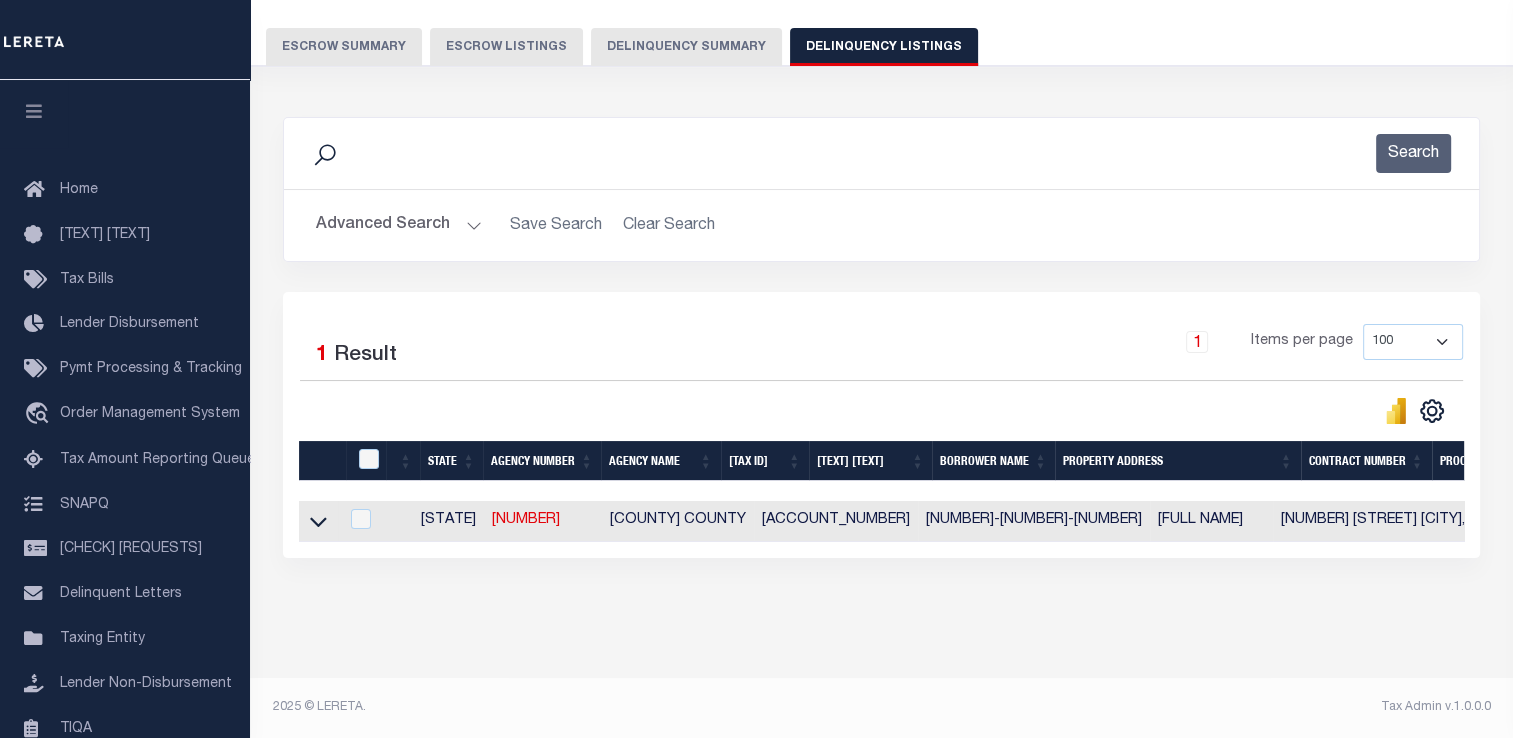scroll, scrollTop: 170, scrollLeft: 0, axis: vertical 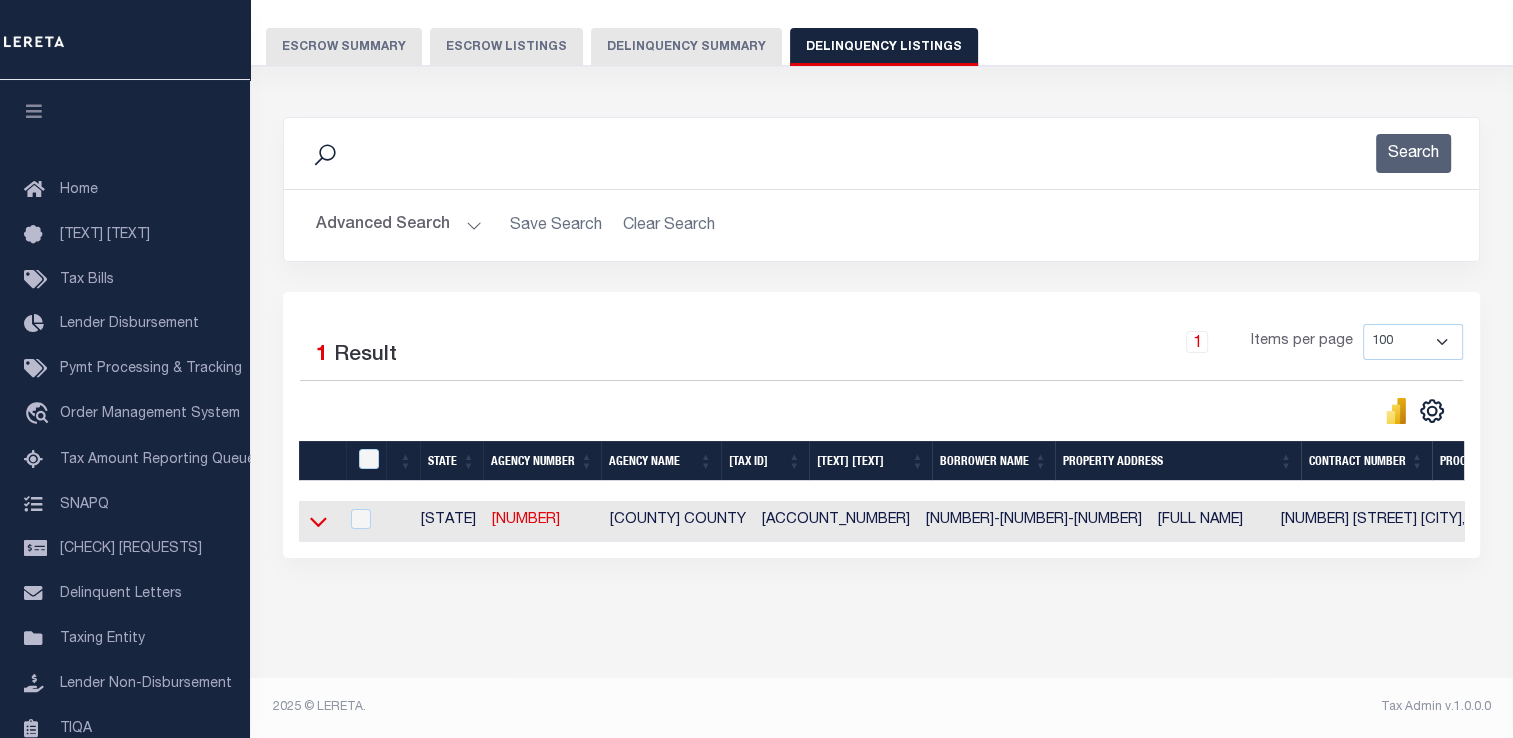 click at bounding box center (318, 523) 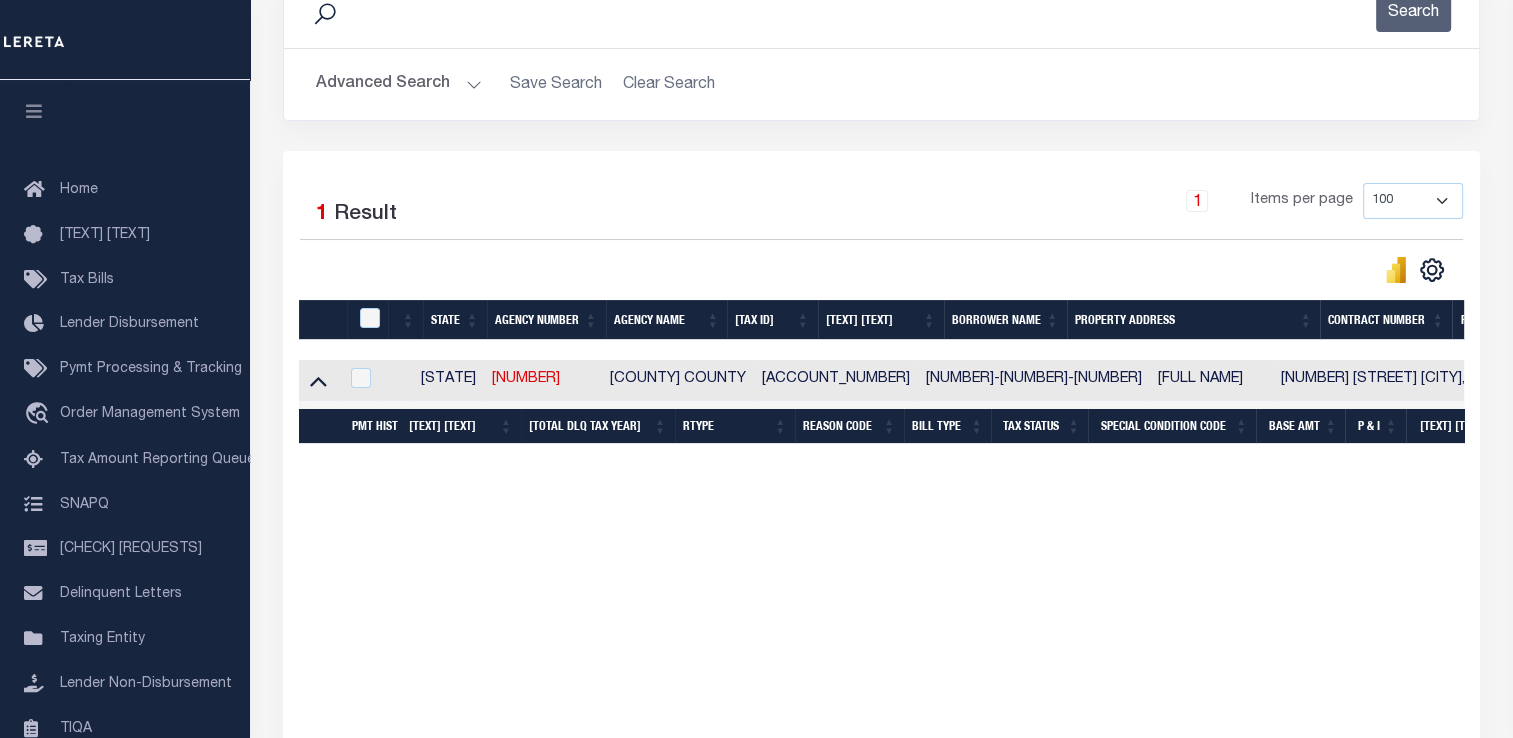 scroll, scrollTop: 309, scrollLeft: 0, axis: vertical 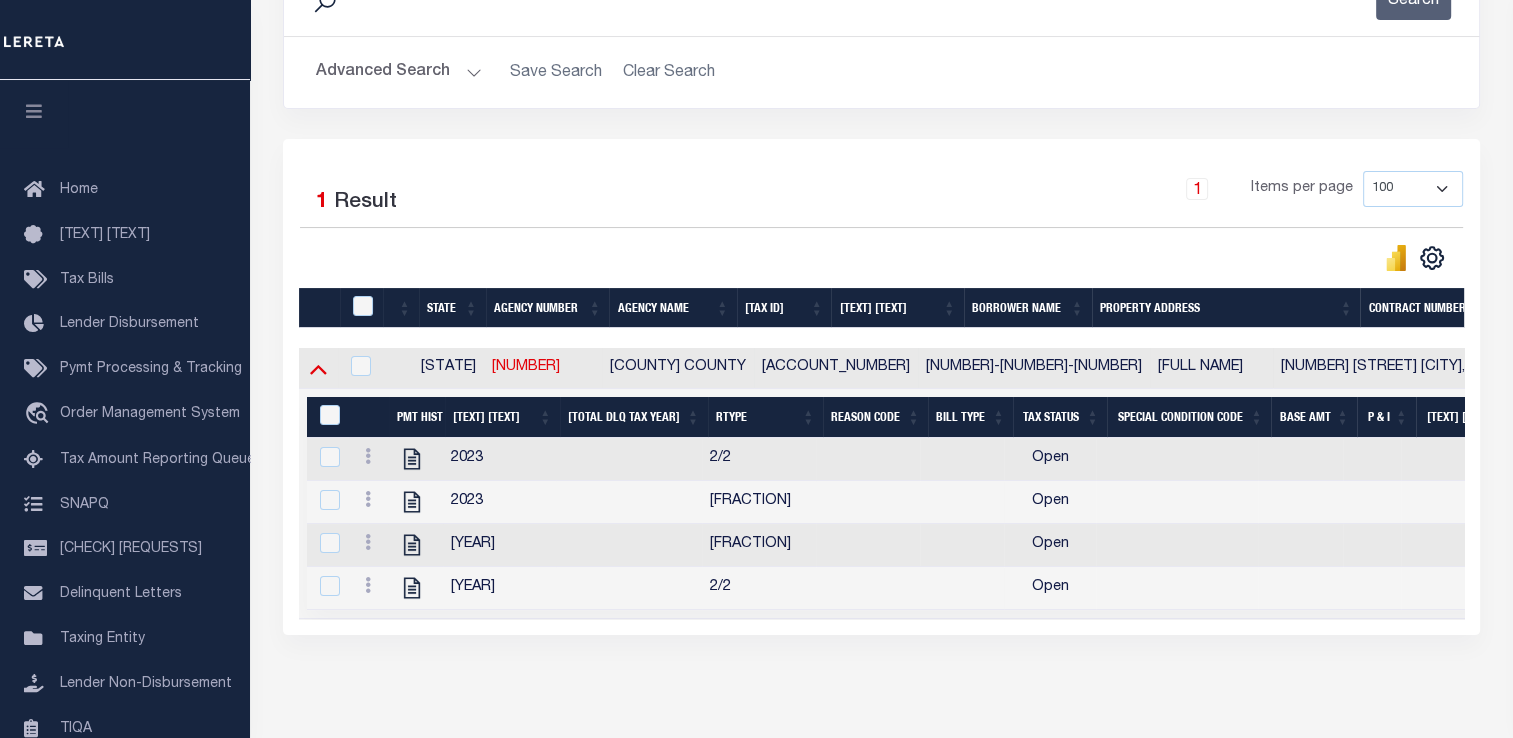 click at bounding box center (318, 368) 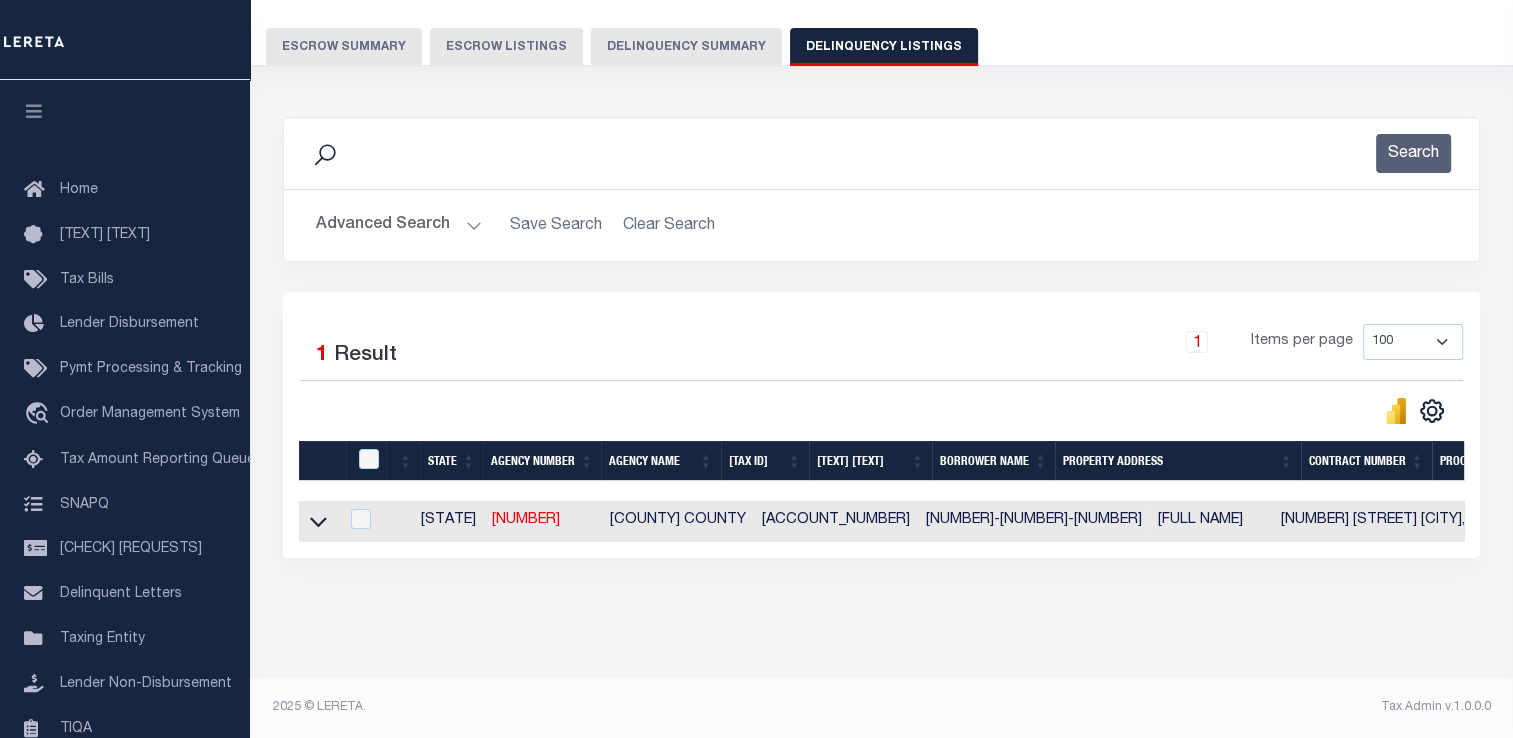 scroll, scrollTop: 170, scrollLeft: 0, axis: vertical 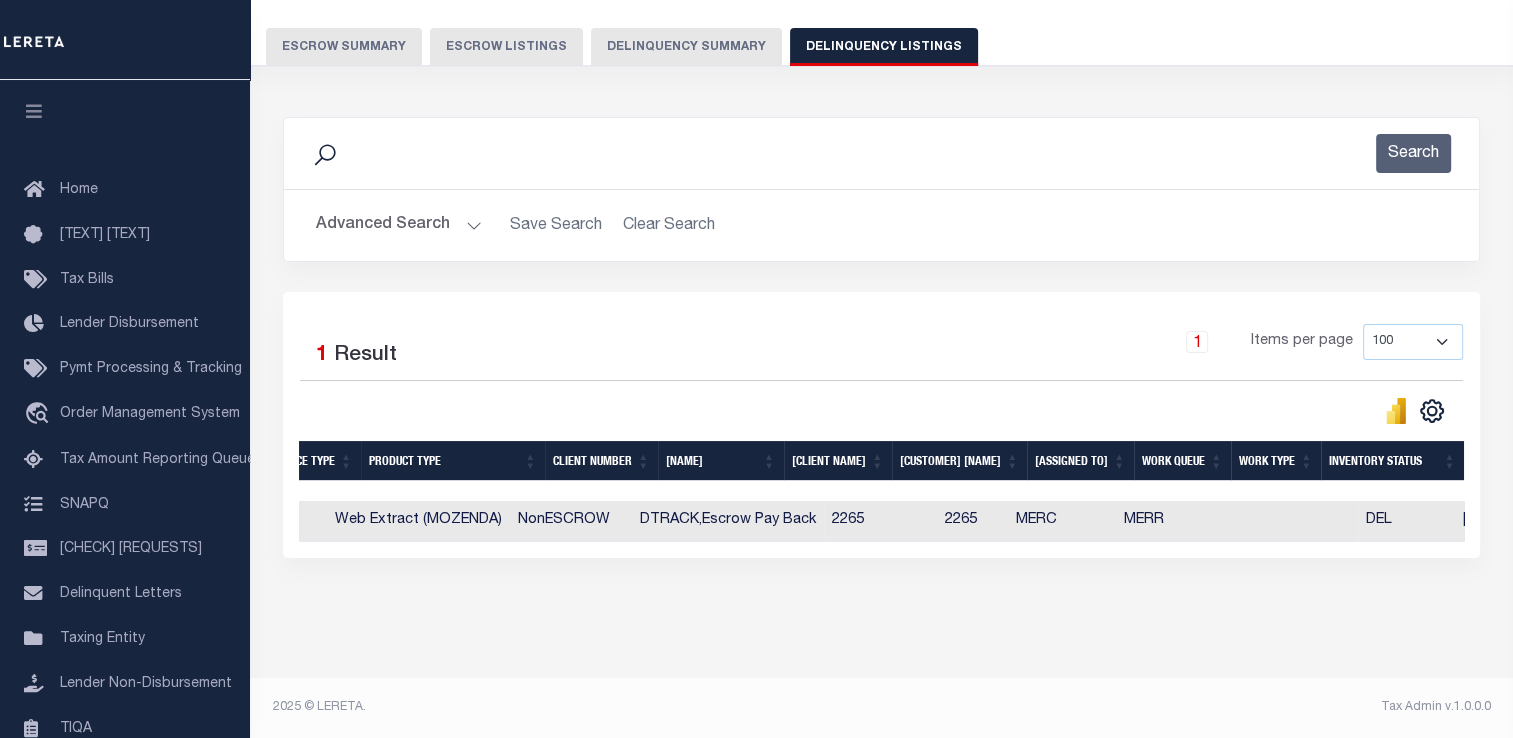click on "Advanced Search" at bounding box center (399, 225) 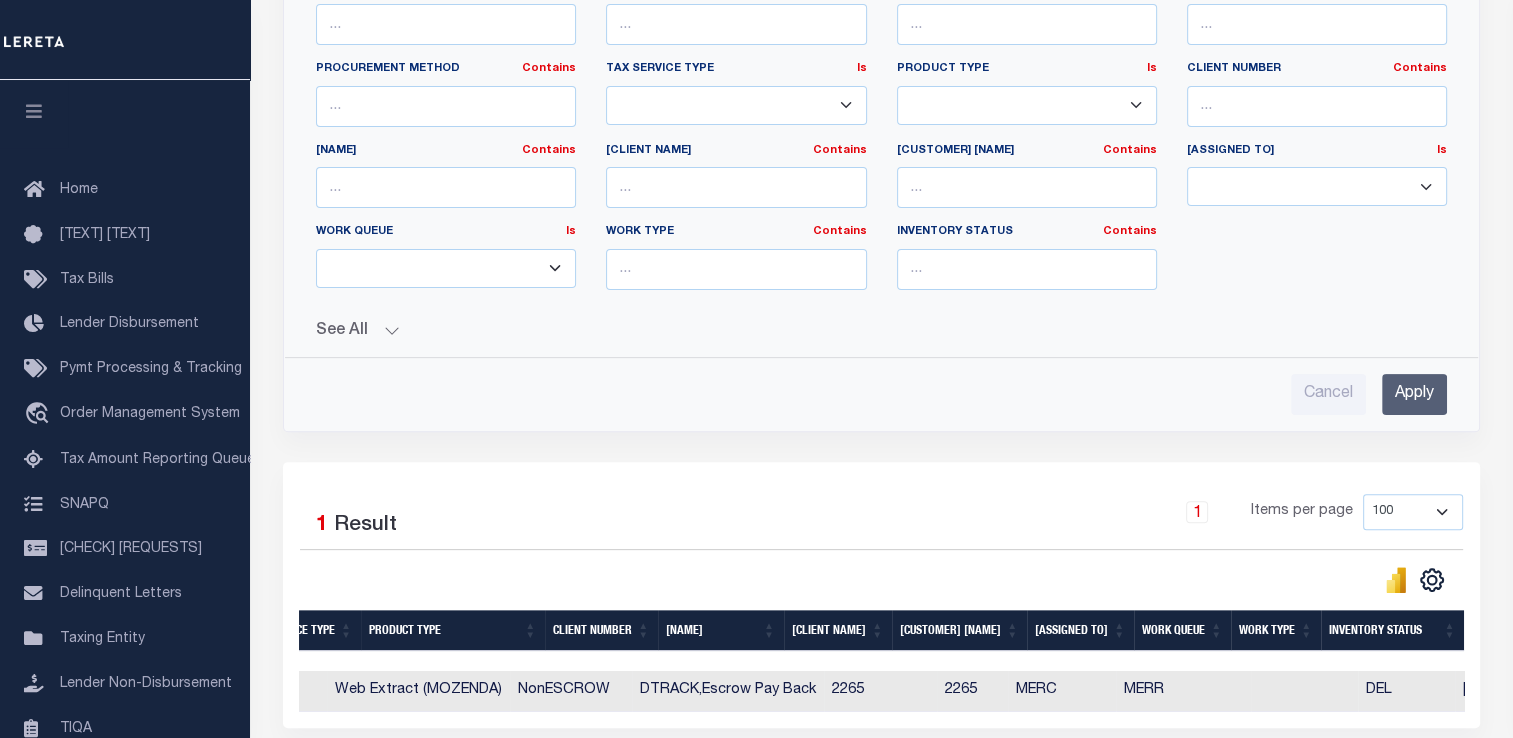 scroll, scrollTop: 541, scrollLeft: 0, axis: vertical 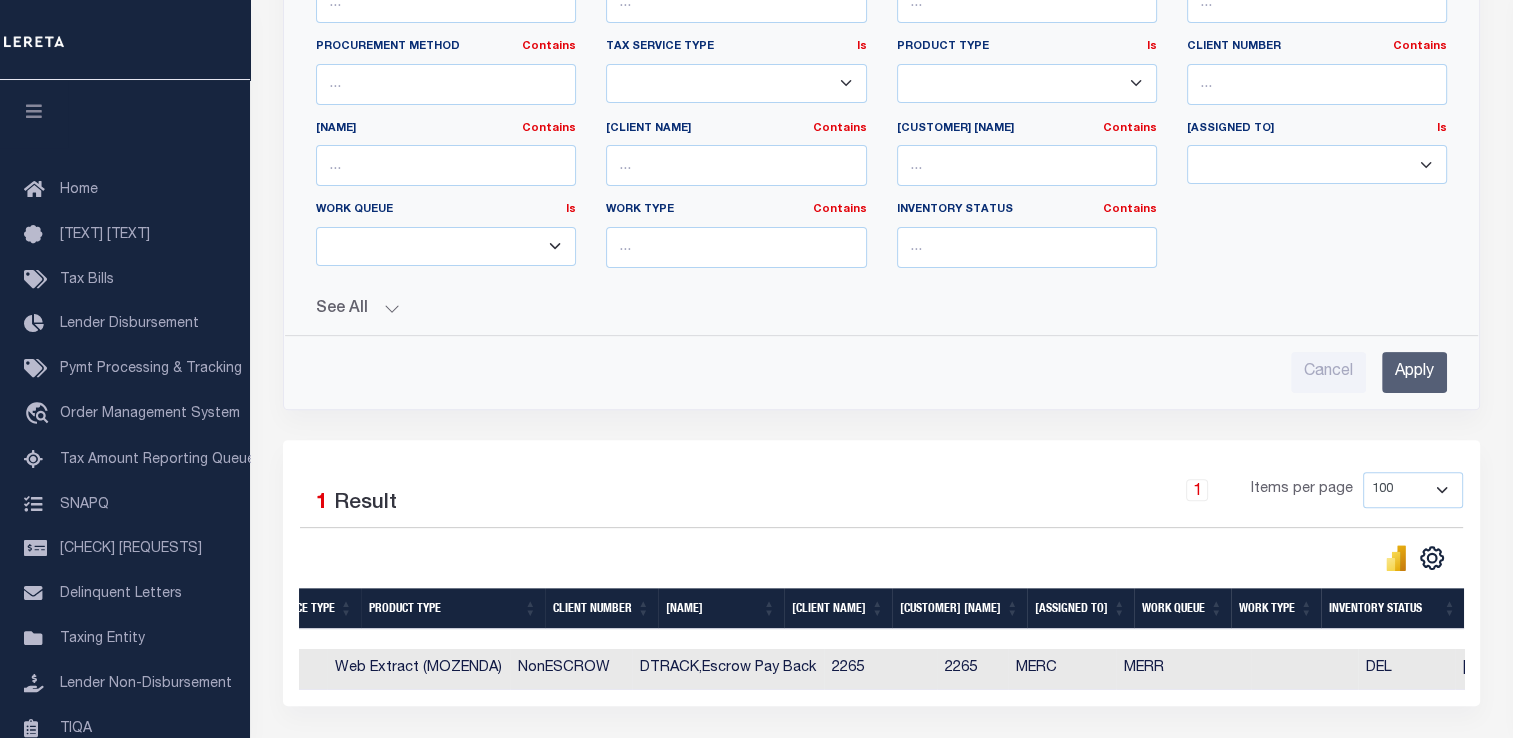 click on "Apply" at bounding box center [1414, 372] 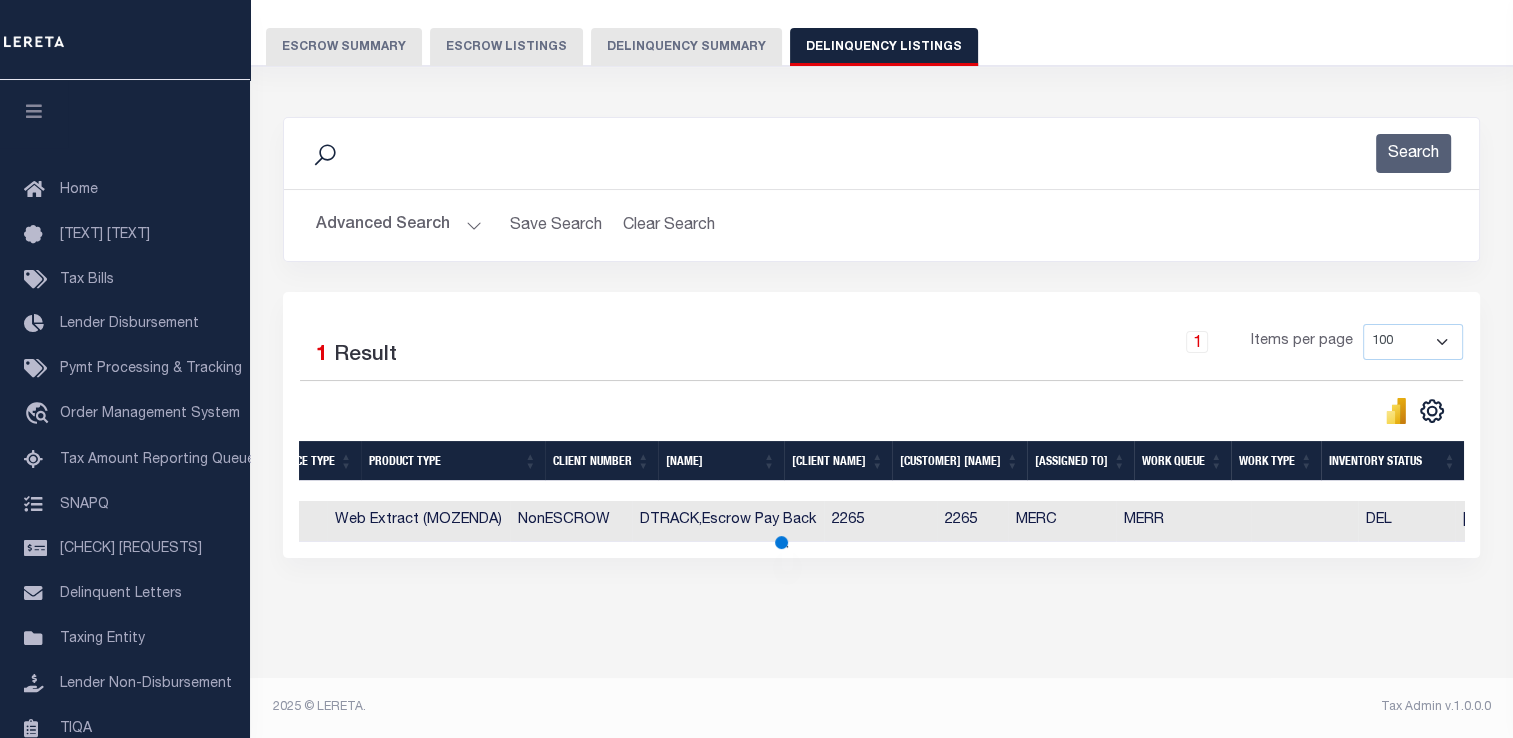 scroll, scrollTop: 170, scrollLeft: 0, axis: vertical 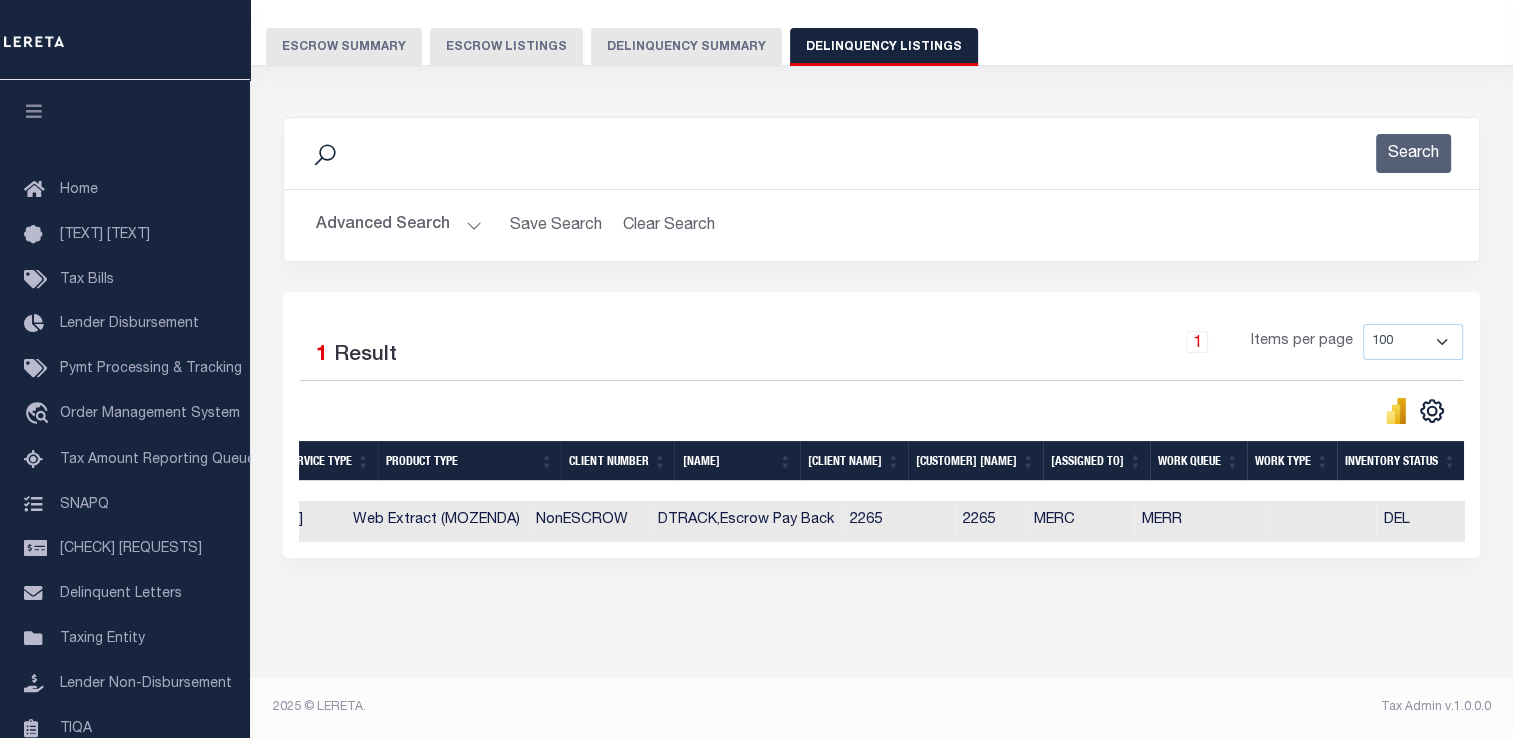 click on "Tax Amount Reporting Queue
Escrow Summary
Escrow Listings
In" at bounding box center (881, 311) 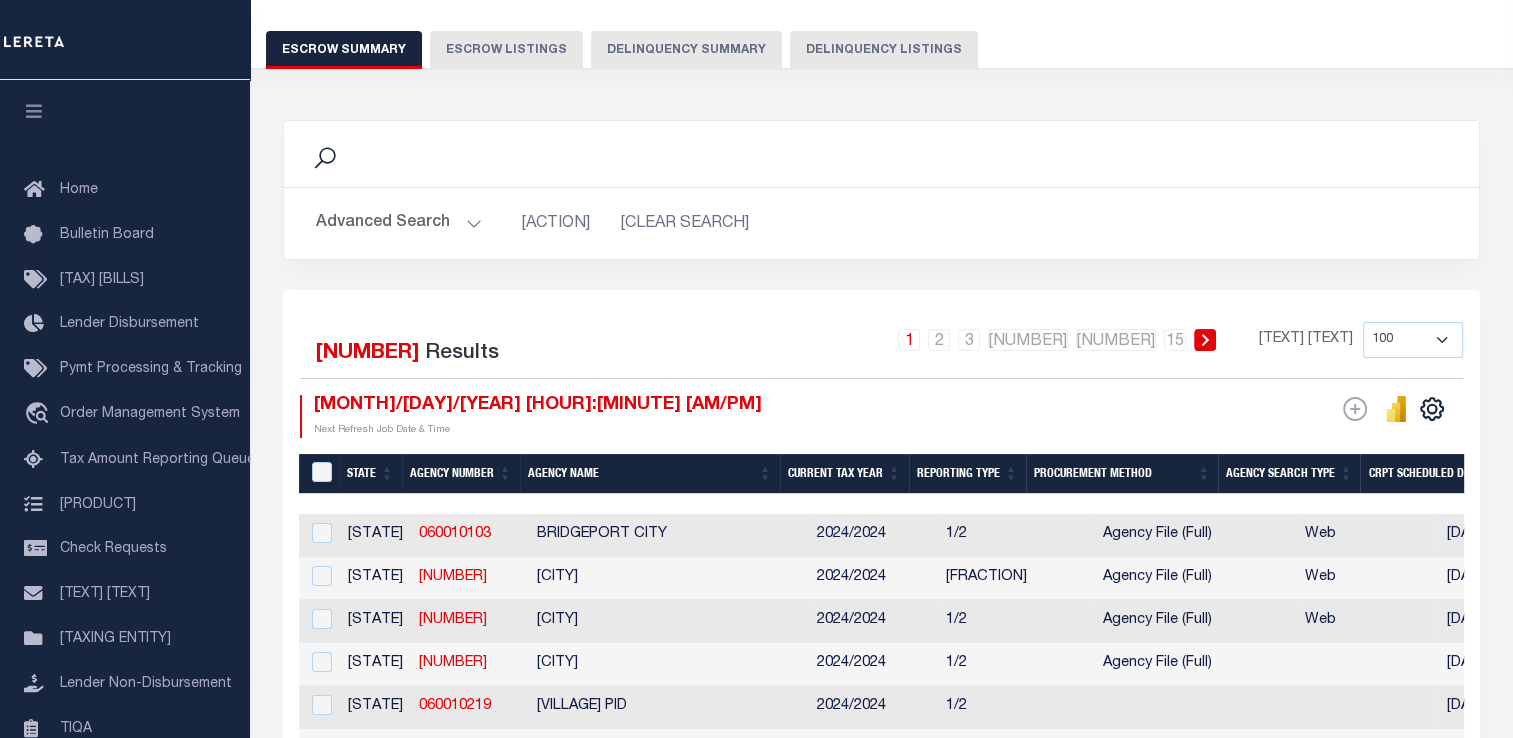 scroll, scrollTop: 170, scrollLeft: 0, axis: vertical 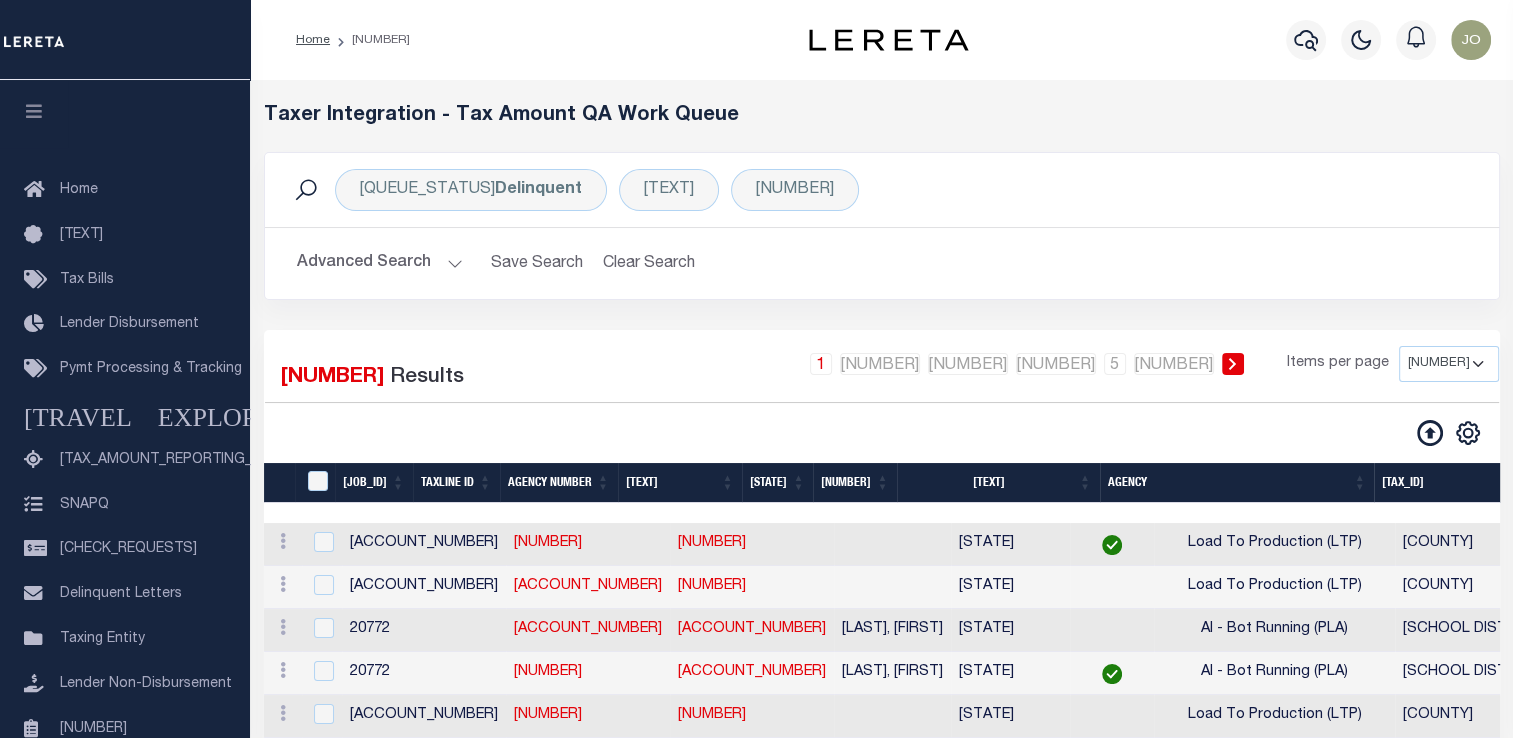 click on "Advanced Search" at bounding box center [380, 263] 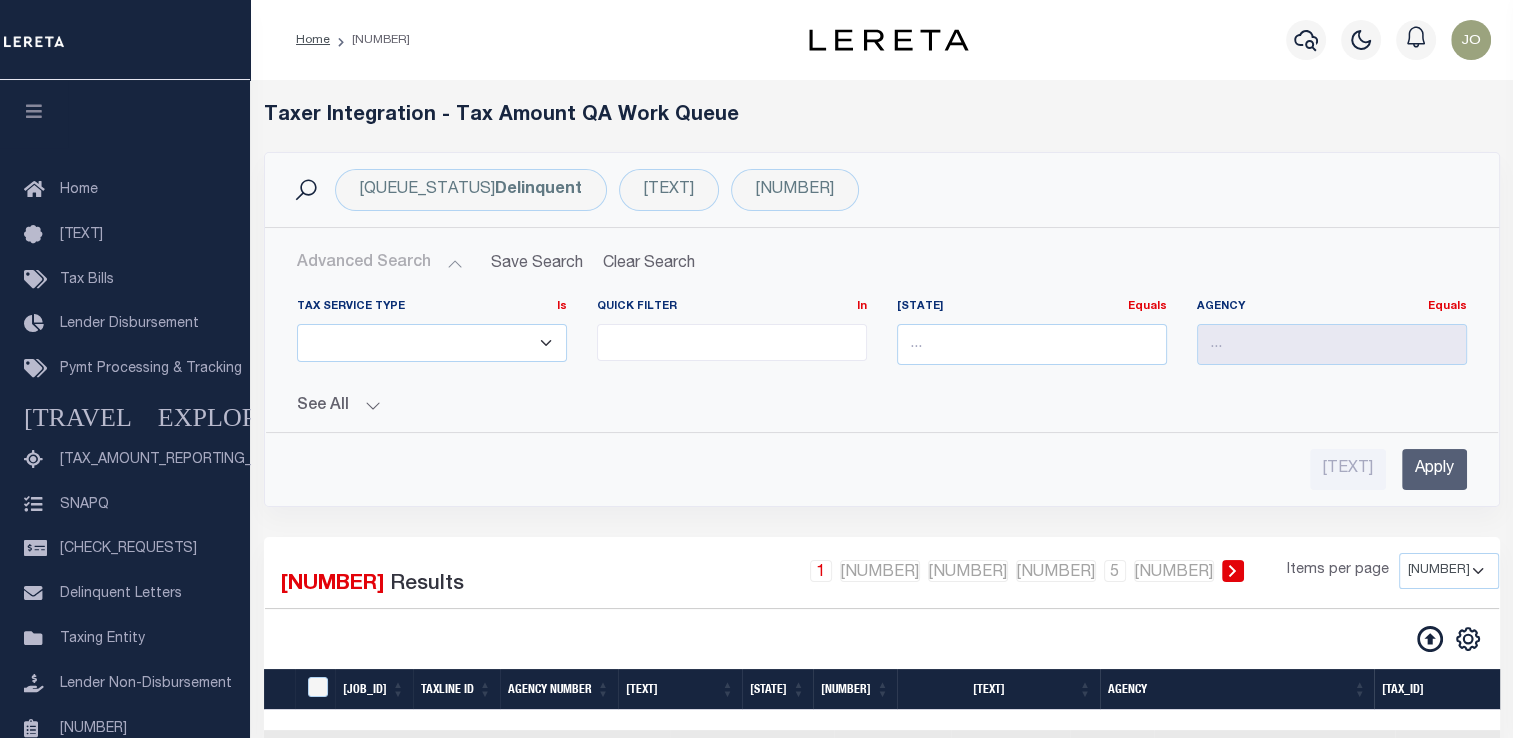 click on "See All" at bounding box center [882, 406] 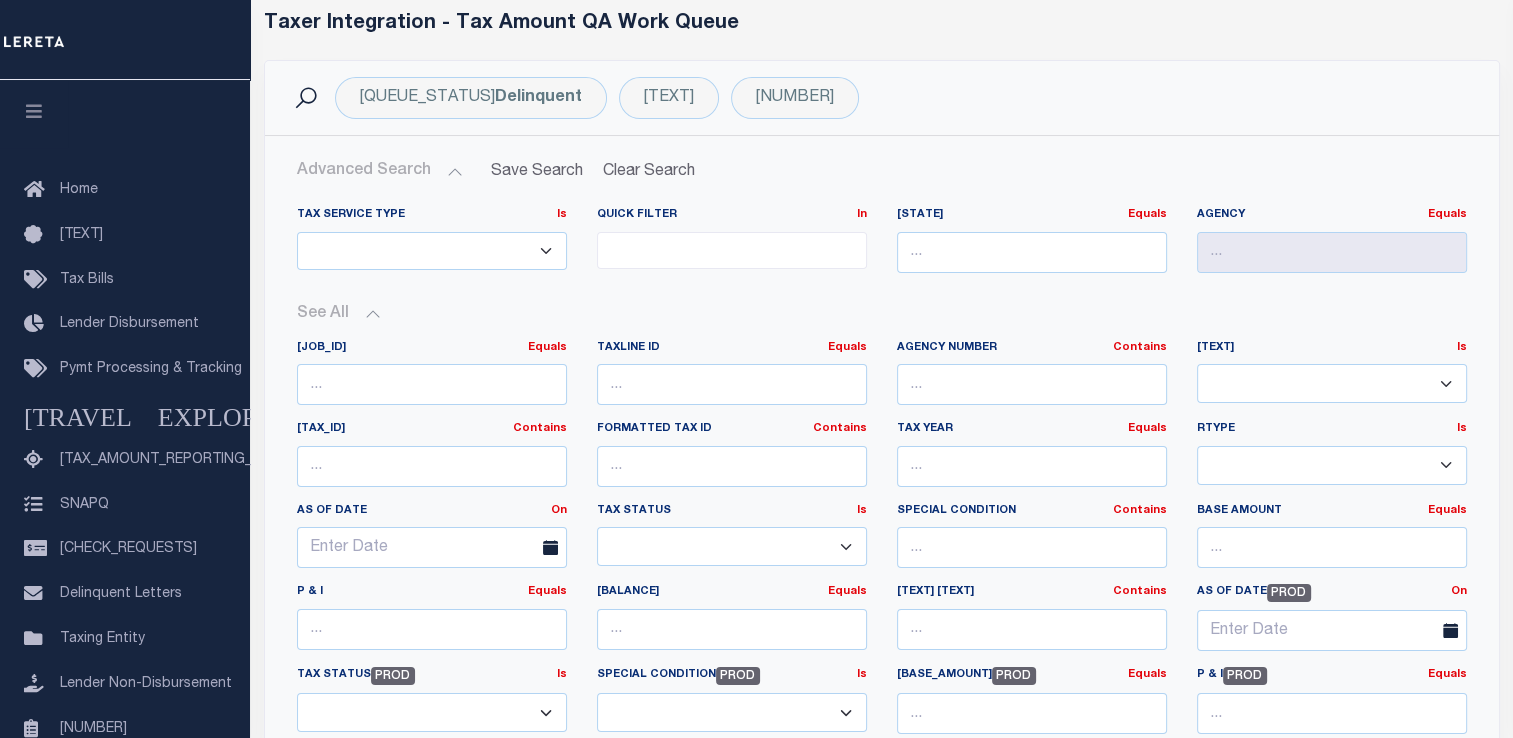 scroll, scrollTop: 168, scrollLeft: 0, axis: vertical 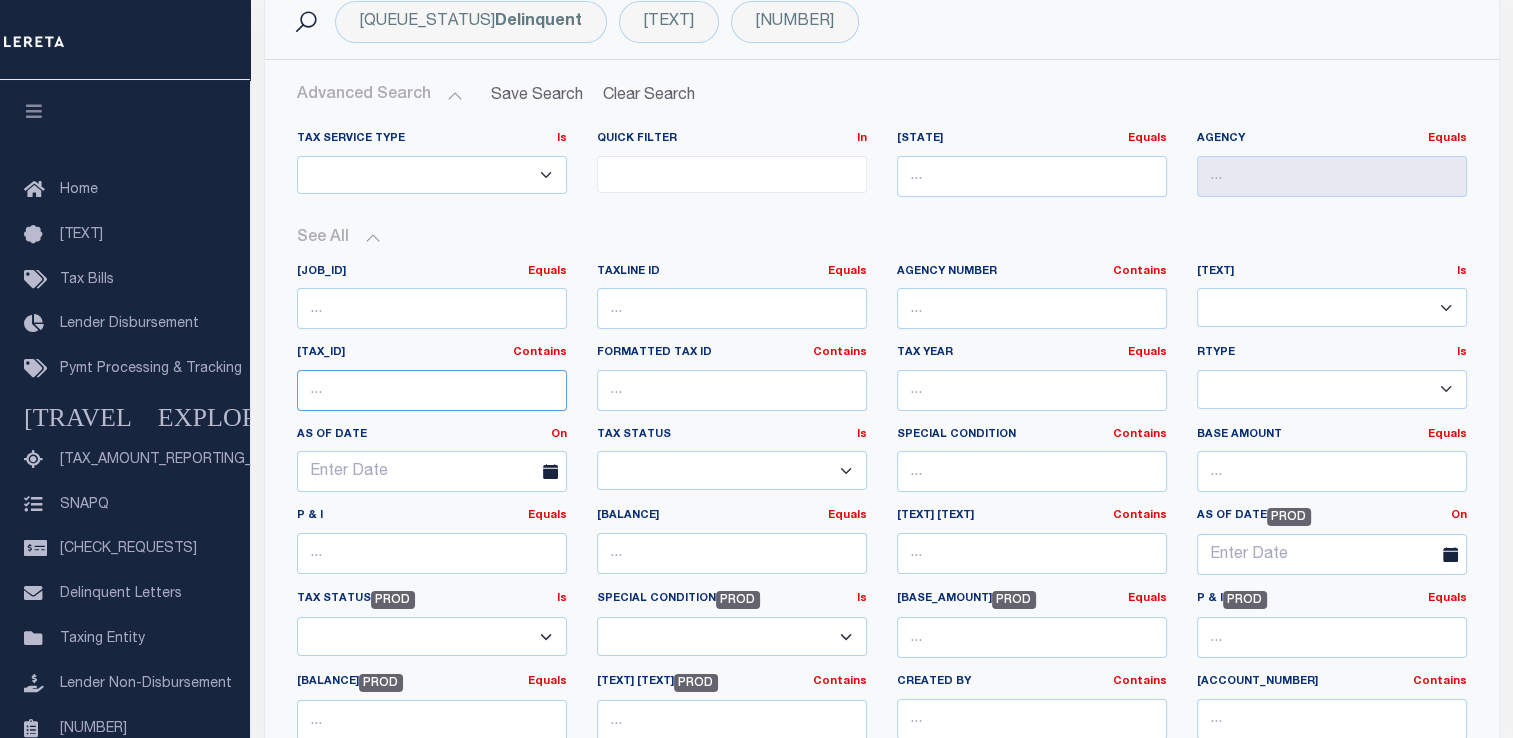 click at bounding box center (432, 390) 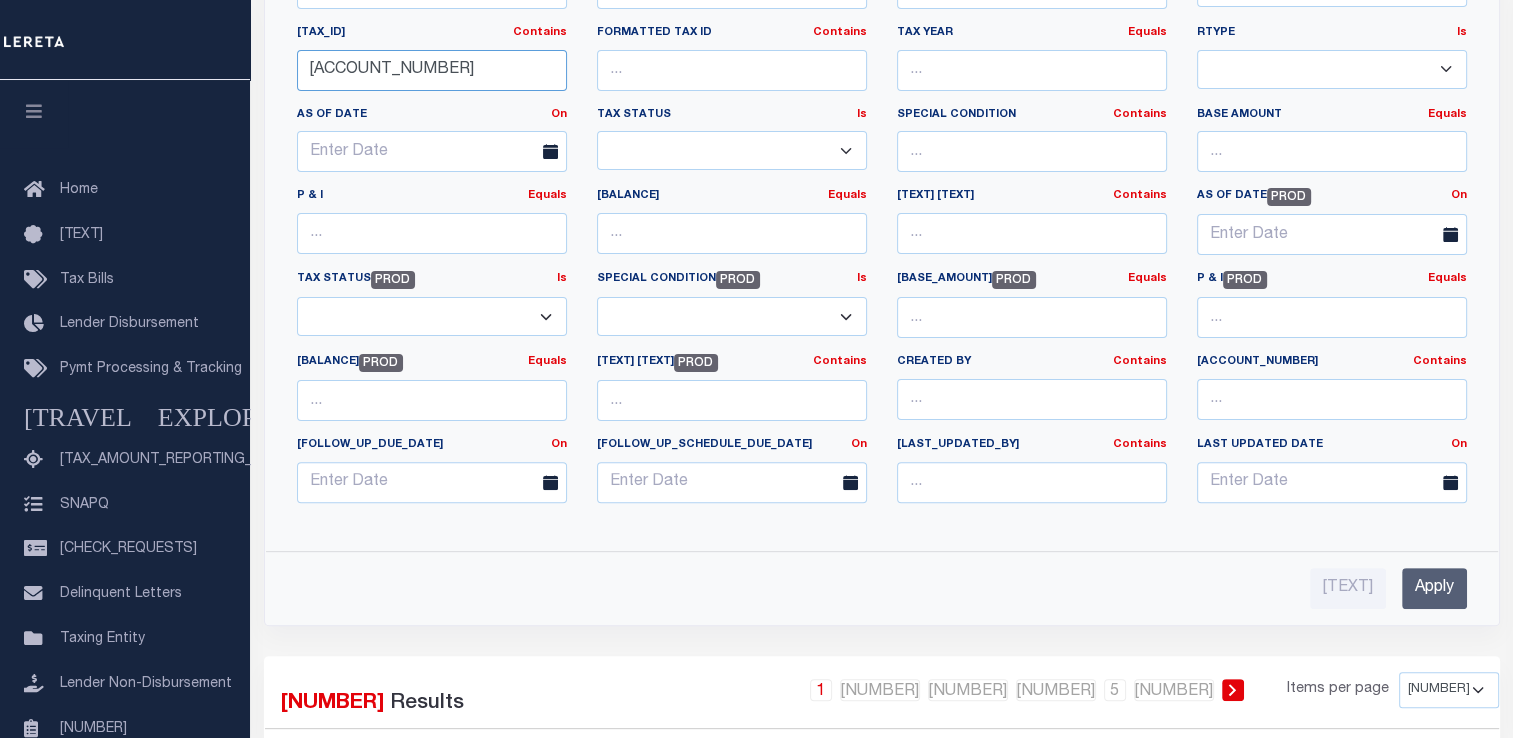 scroll, scrollTop: 494, scrollLeft: 0, axis: vertical 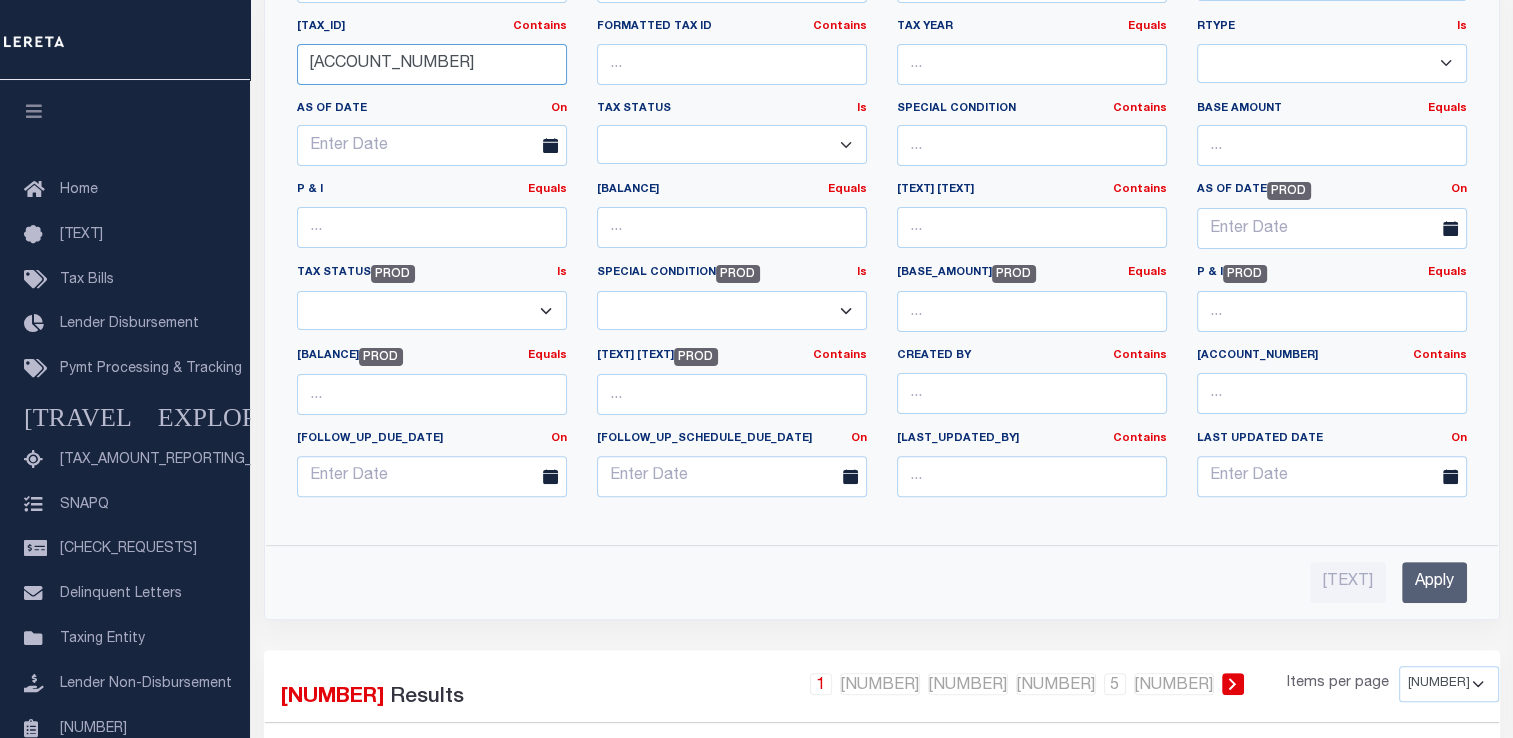 type on "[ACCOUNT_NUMBER]" 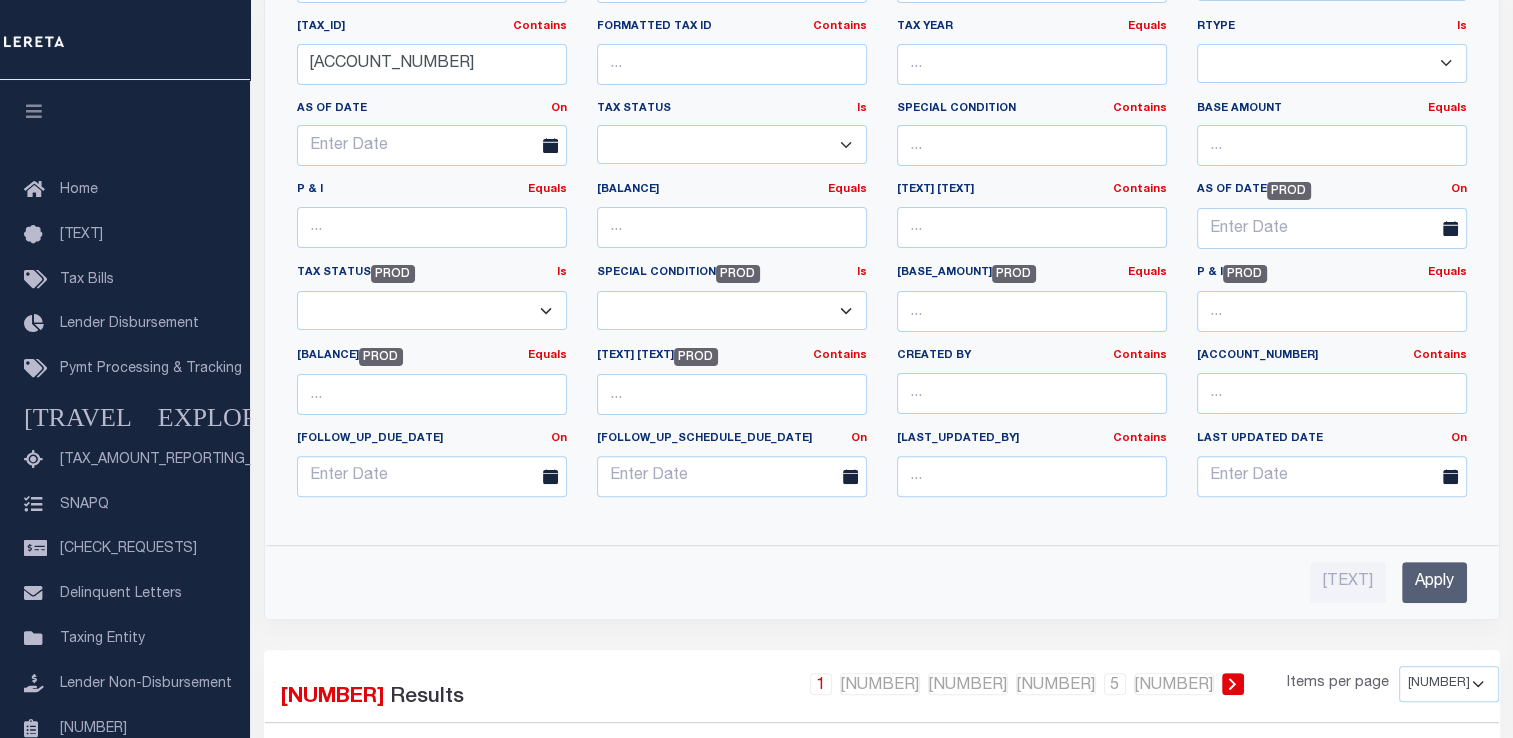 click on "Apply" at bounding box center [1434, 582] 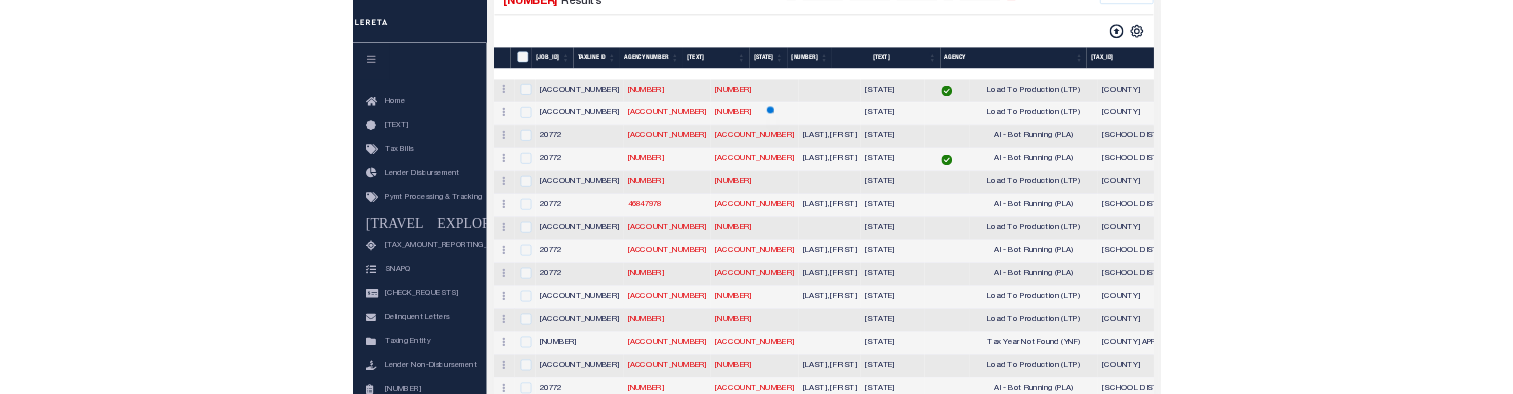 scroll, scrollTop: 373, scrollLeft: 0, axis: vertical 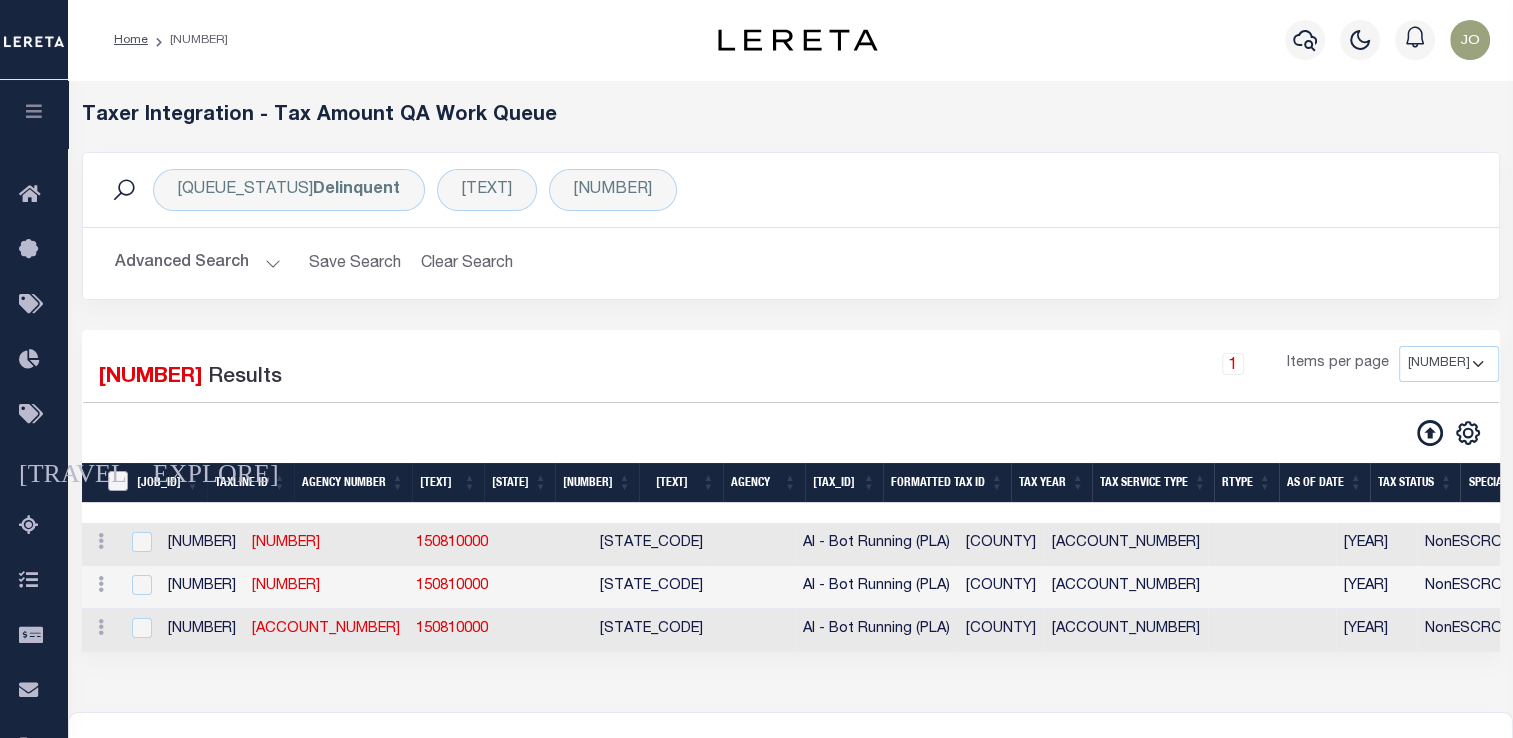click at bounding box center [118, 481] 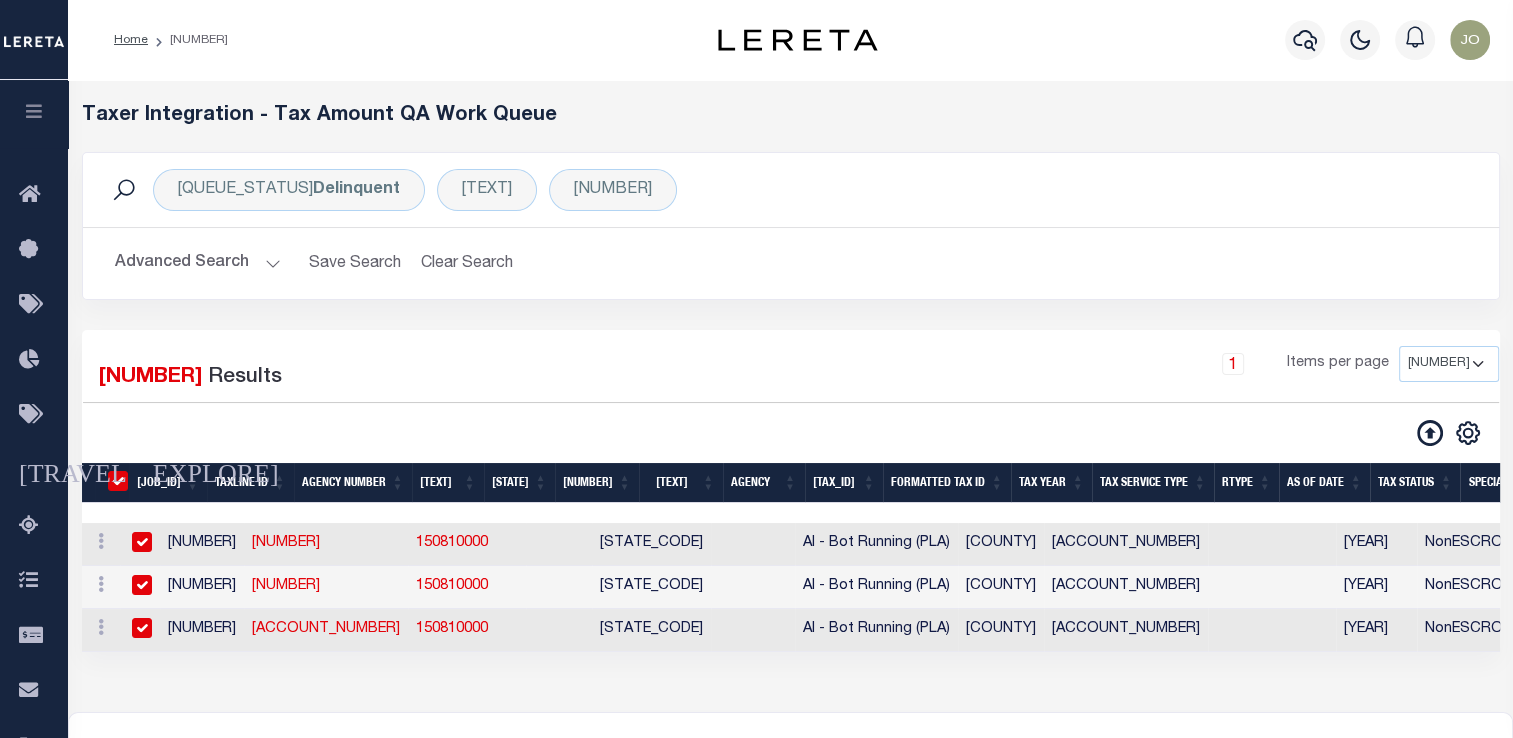 checkbox on "true" 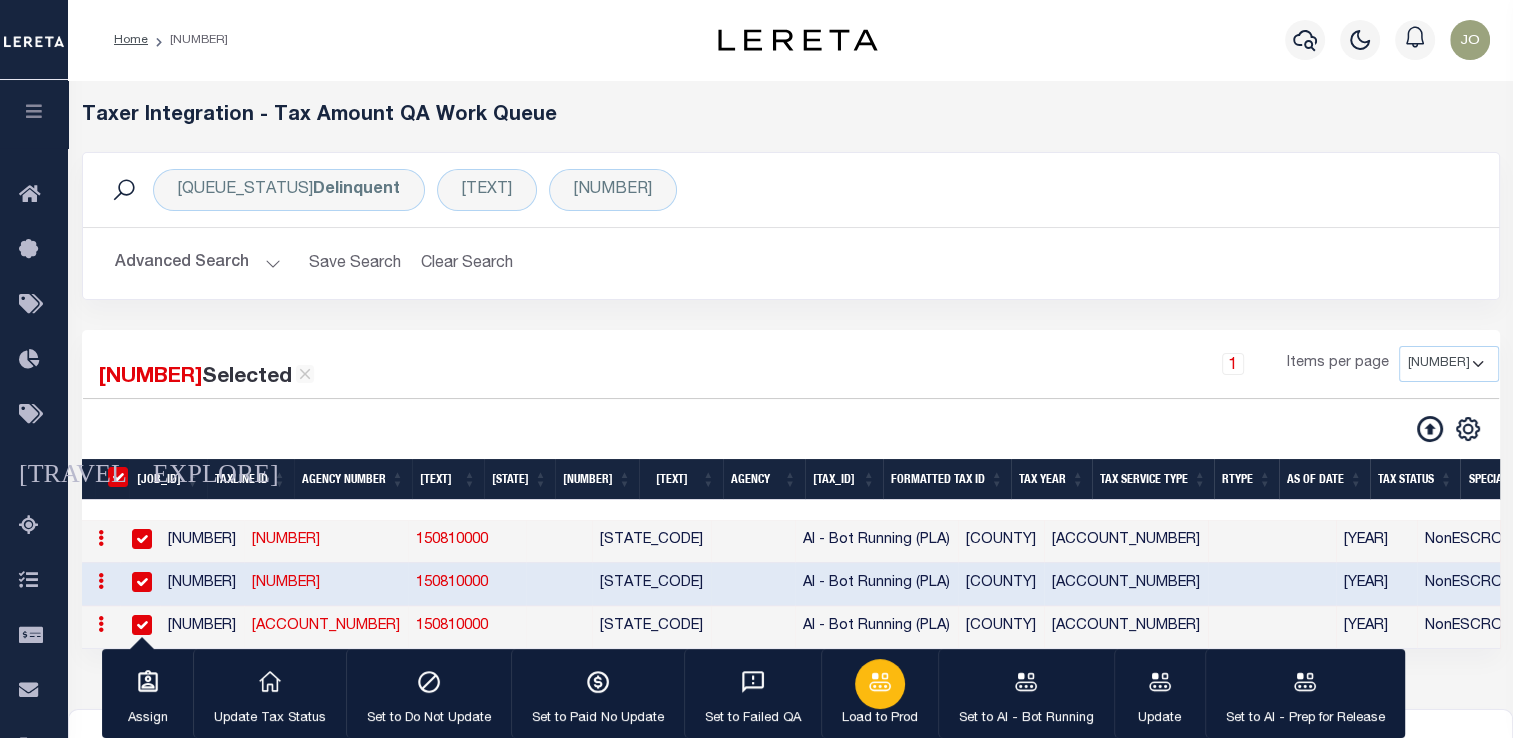 click at bounding box center (880, 684) 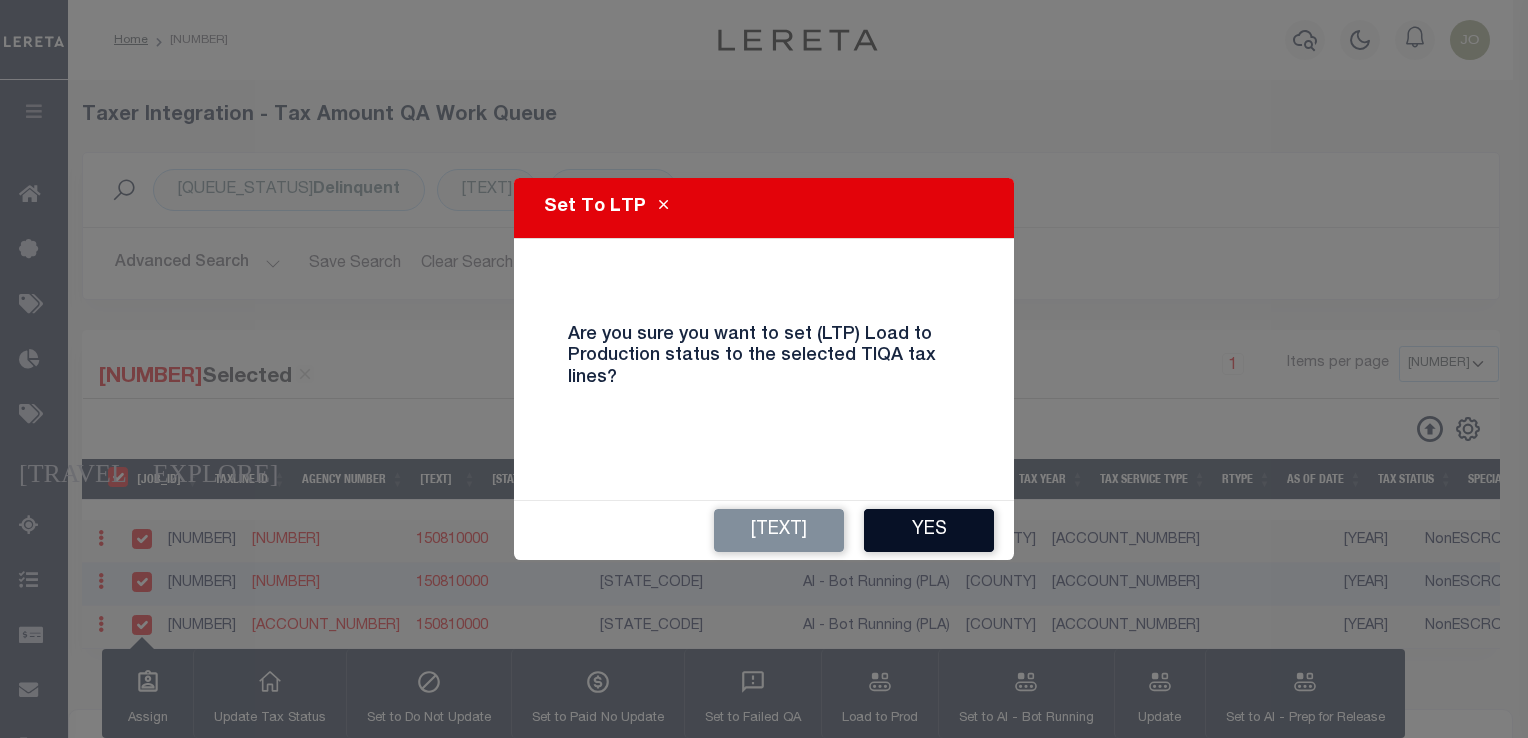 click on "Yes" at bounding box center [929, 530] 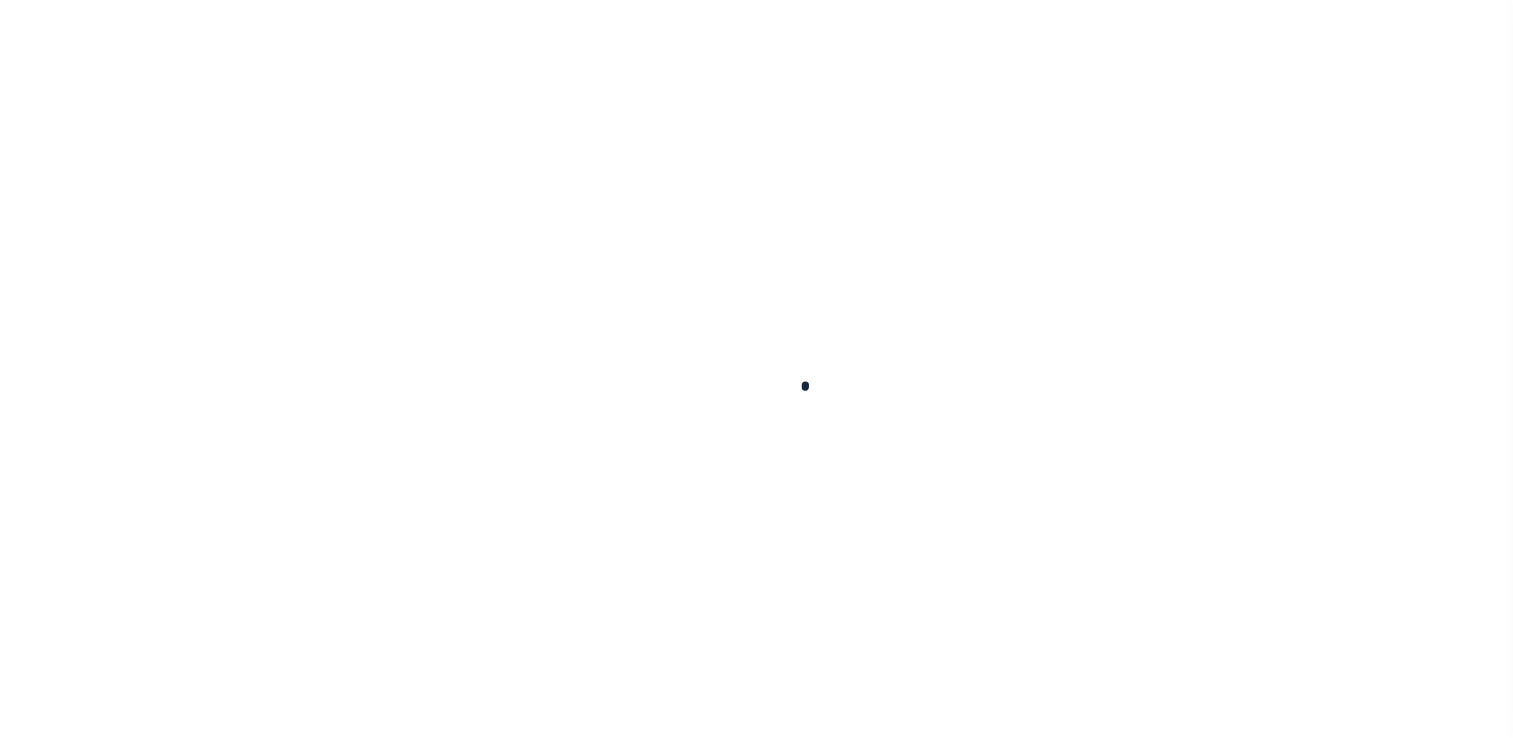 scroll, scrollTop: 0, scrollLeft: 0, axis: both 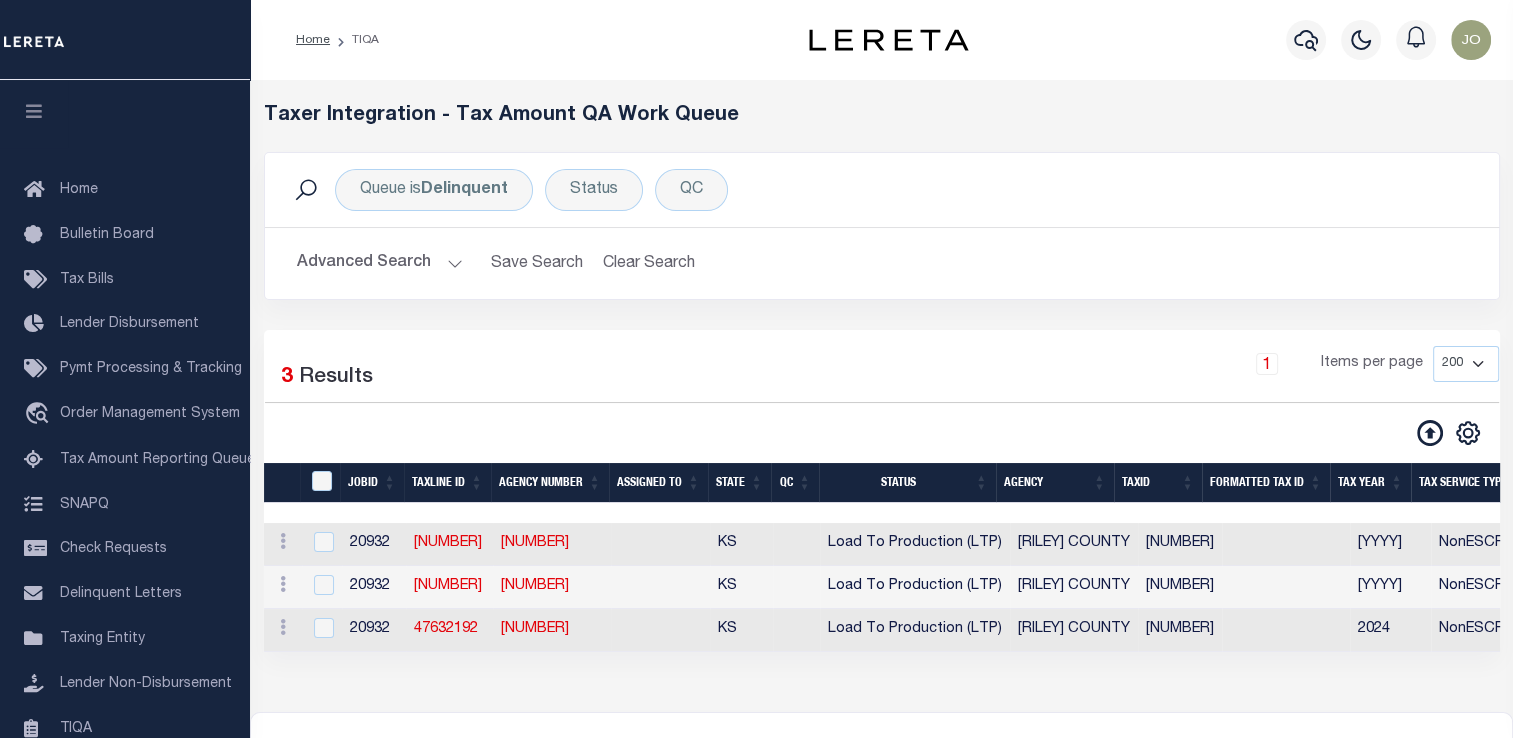 click on "Advanced Search" at bounding box center [380, 263] 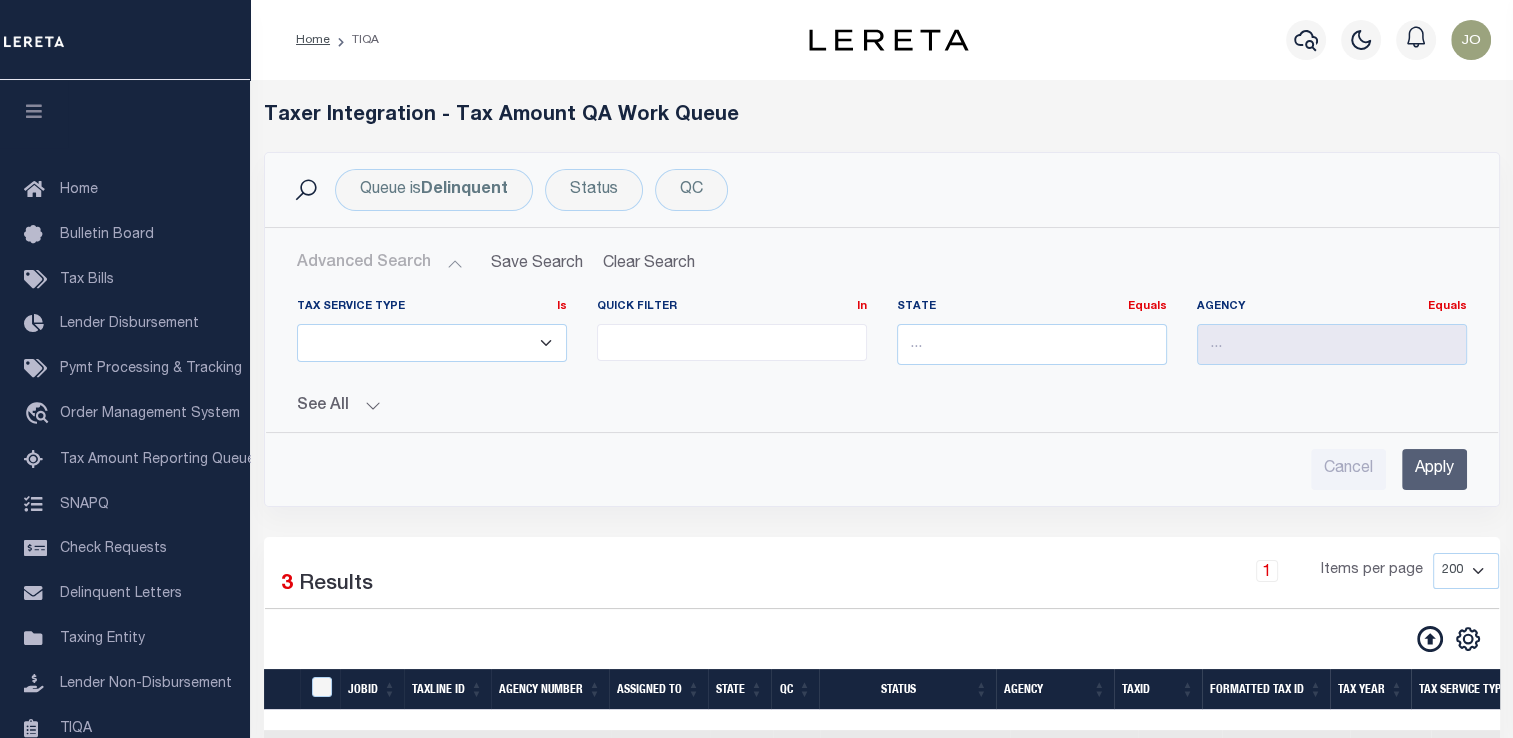 click on "ESCROW NonESCROW" at bounding box center (432, 343) 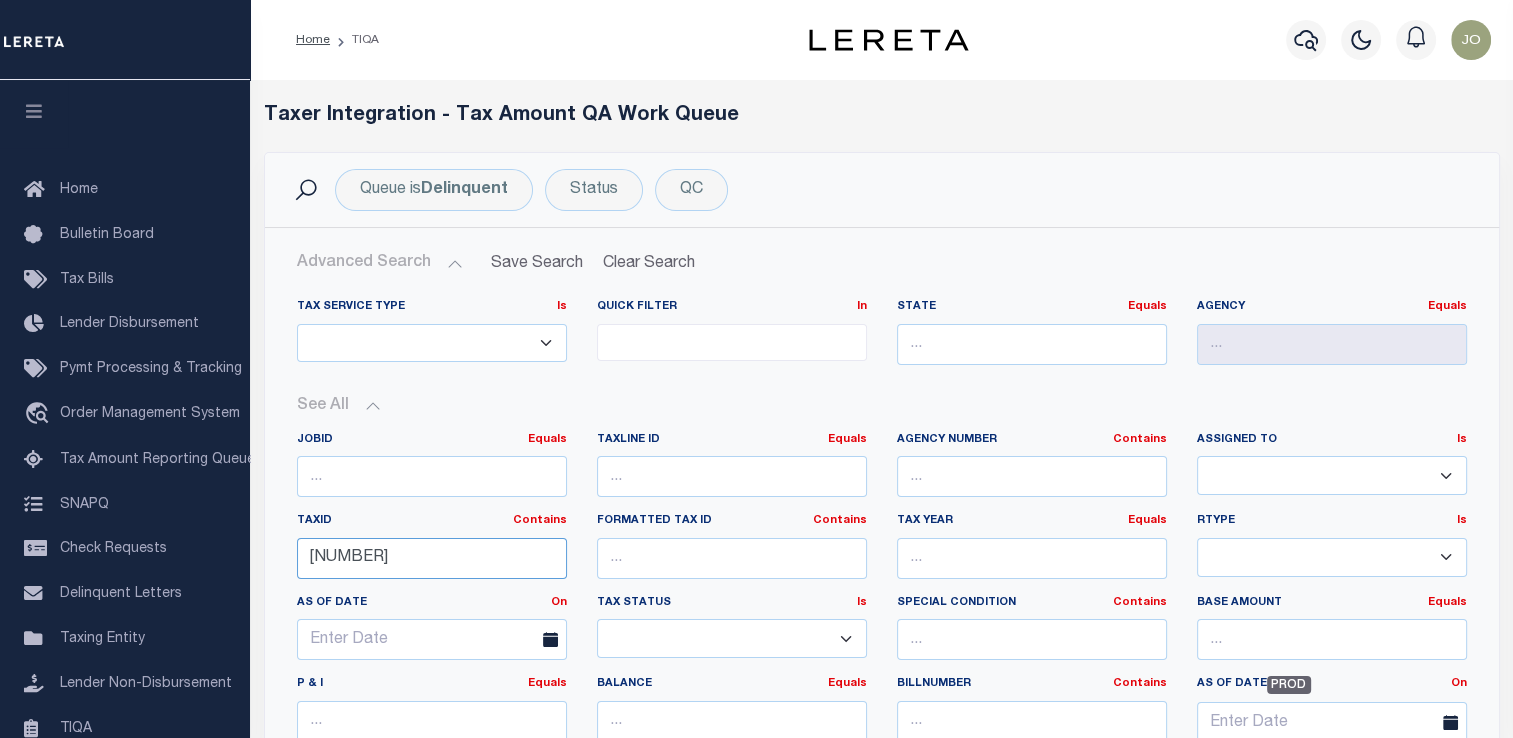 click on "[ACCOUNT_NUMBER]" at bounding box center (432, 558) 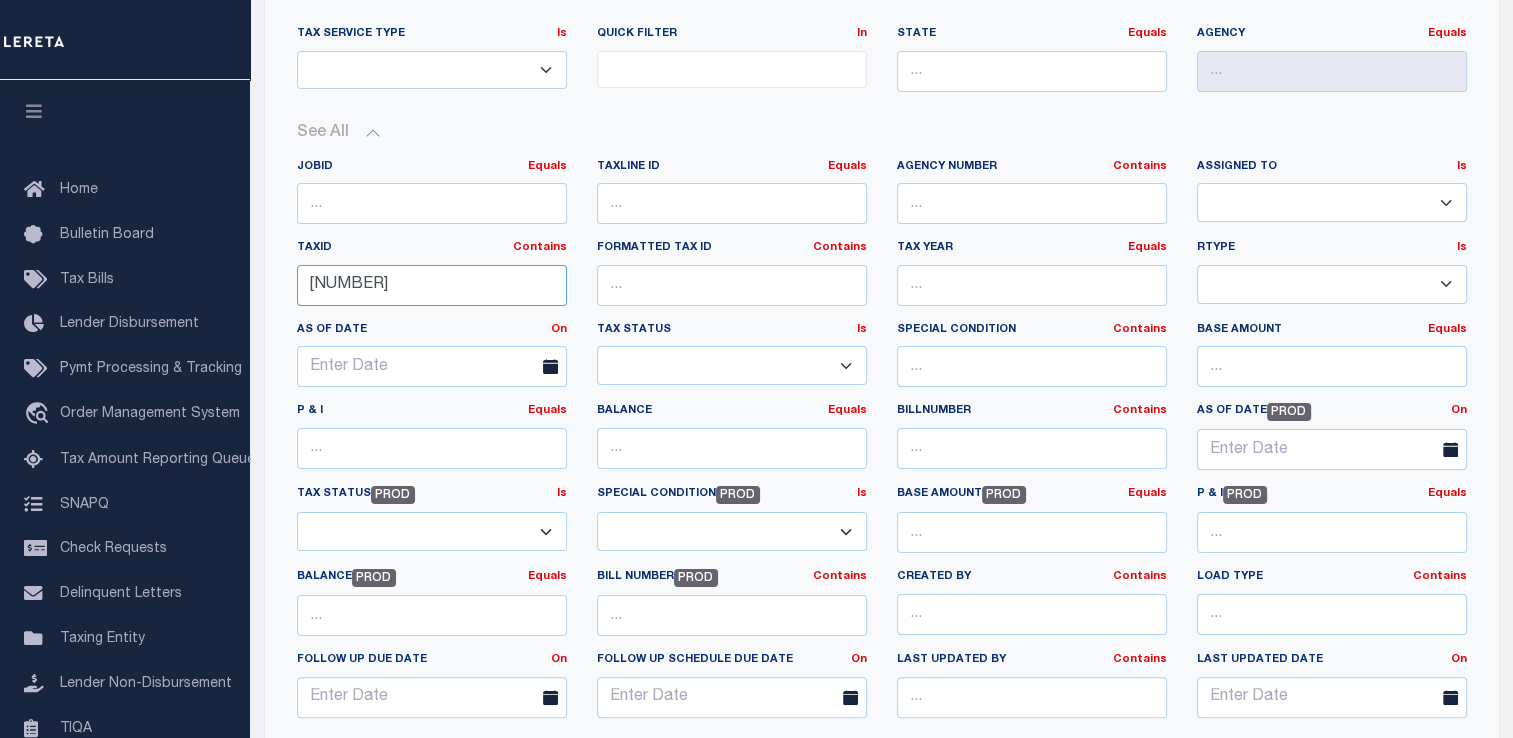 scroll, scrollTop: 362, scrollLeft: 0, axis: vertical 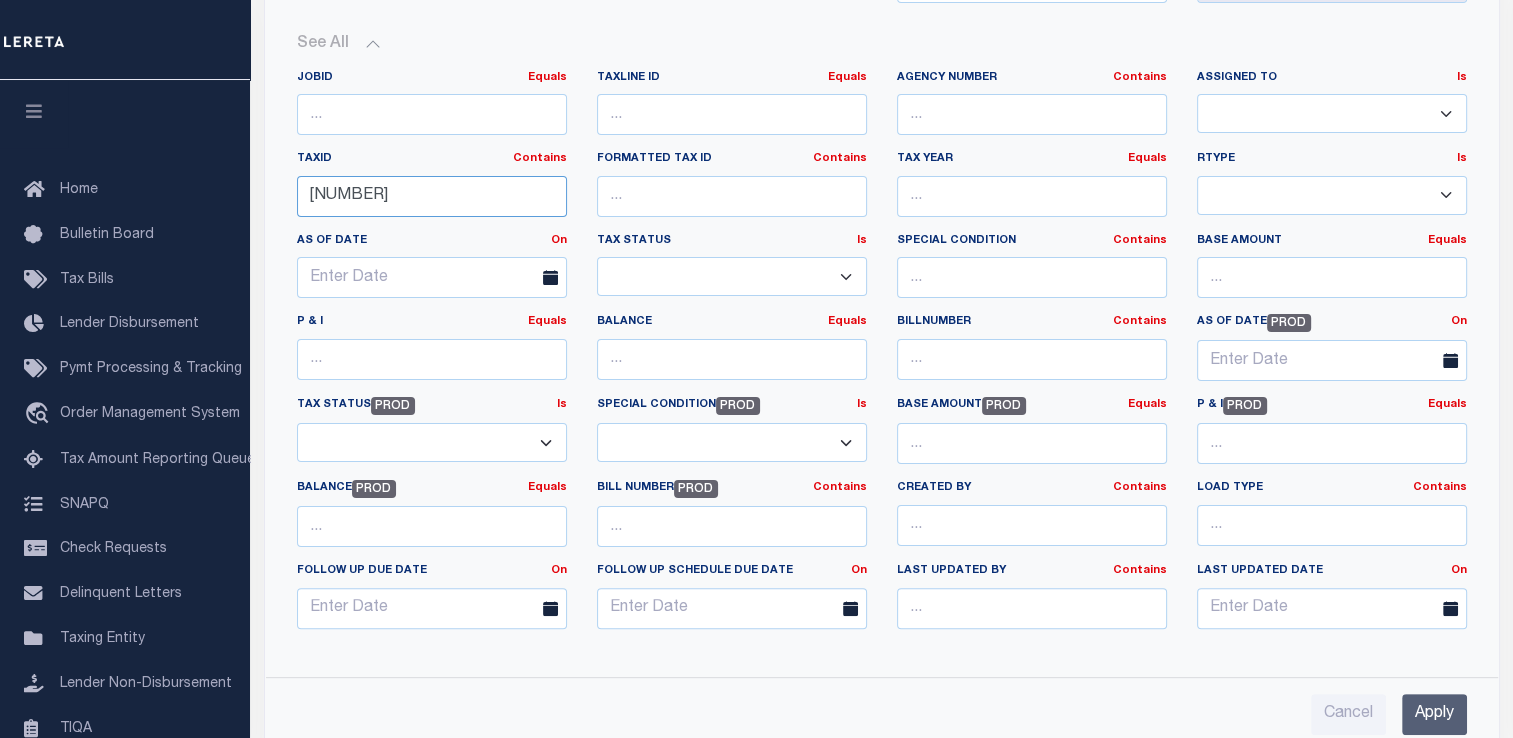 type on "000072580" 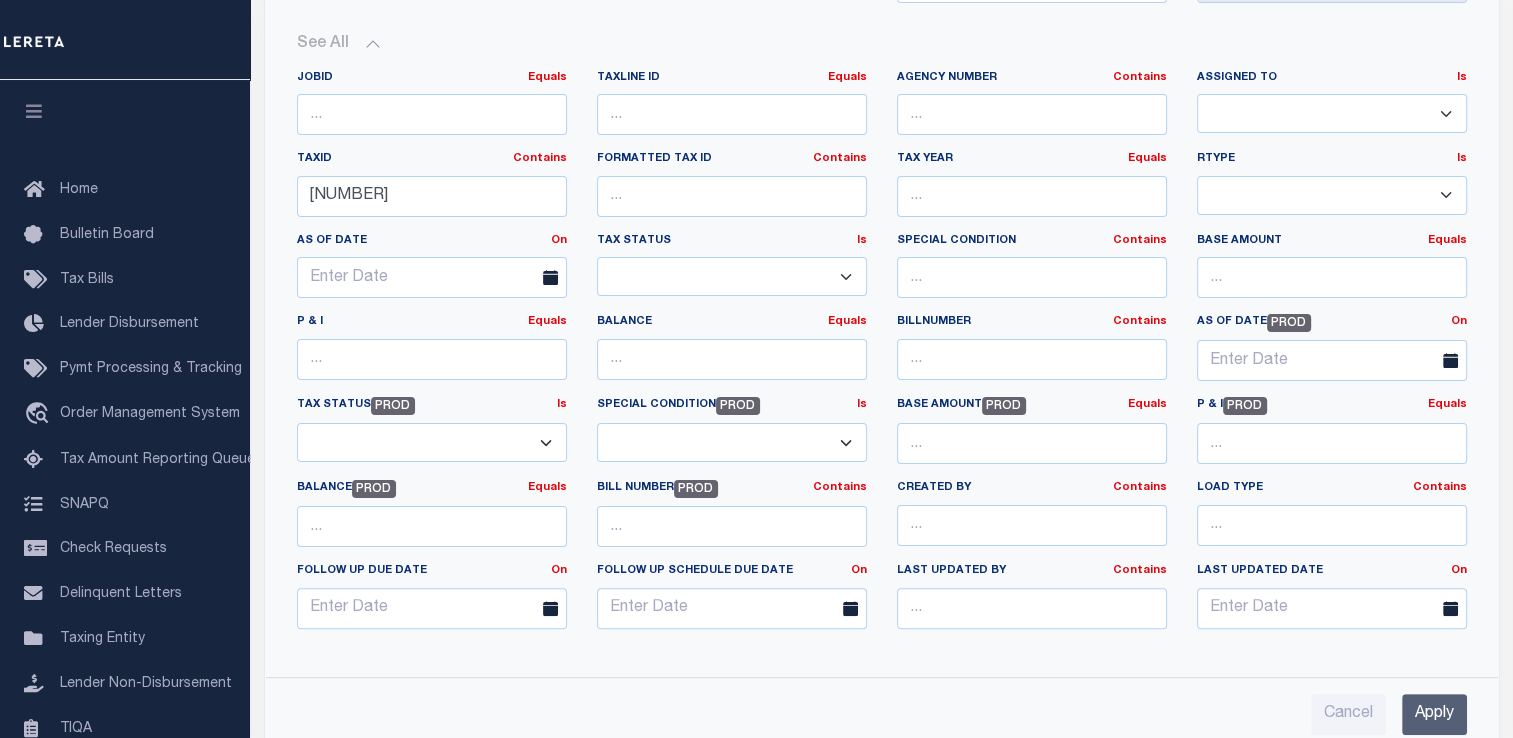 click on "Apply" at bounding box center [1434, 714] 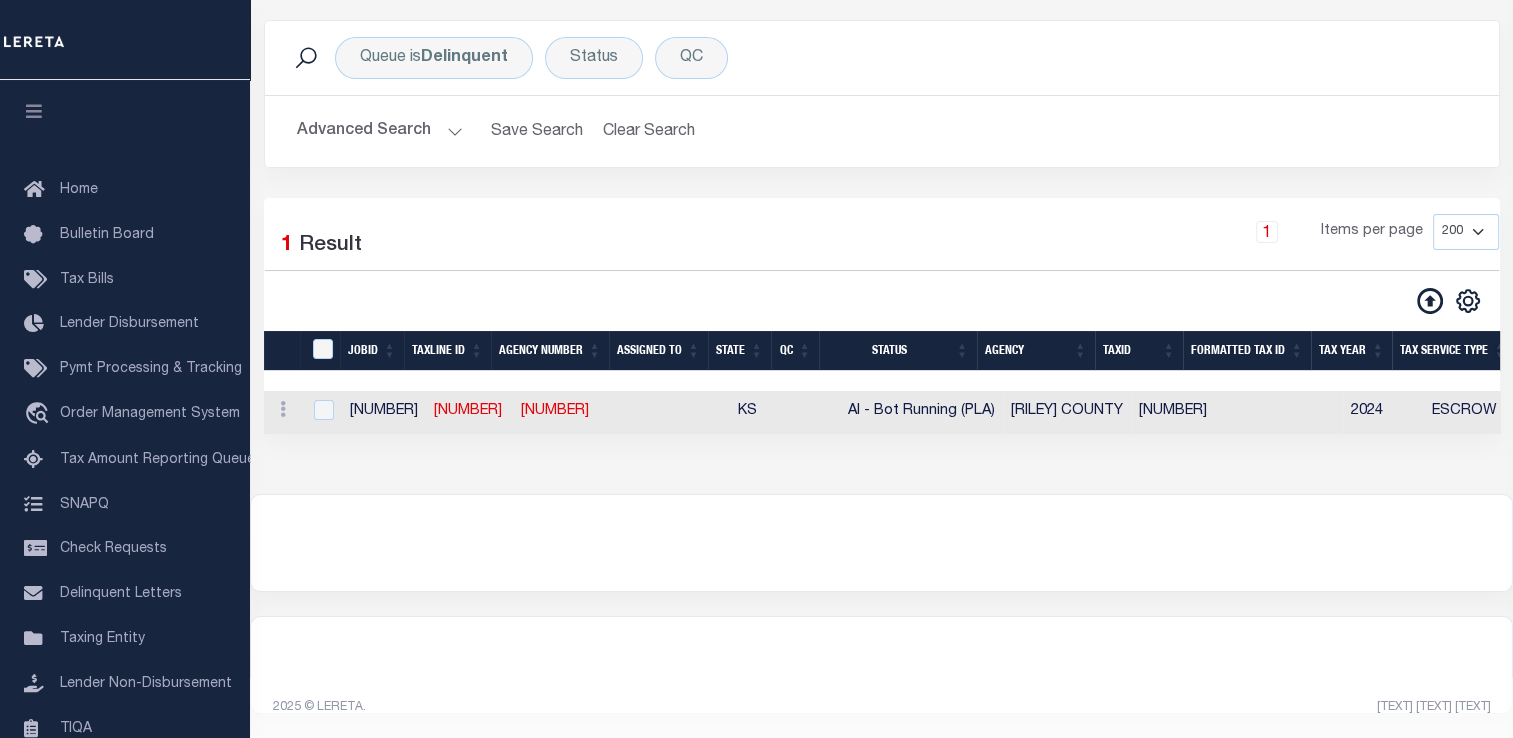 scroll, scrollTop: 146, scrollLeft: 0, axis: vertical 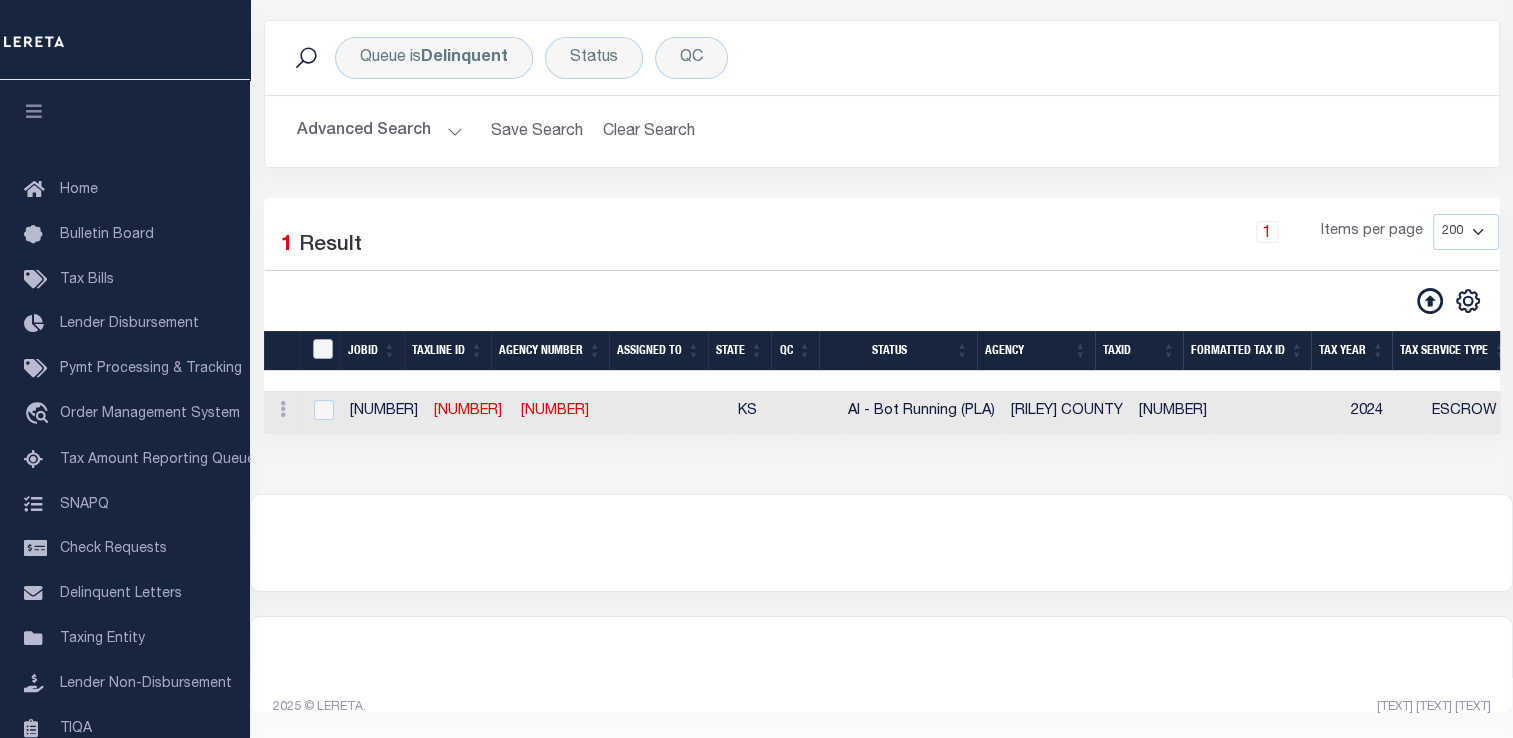 click at bounding box center (323, 349) 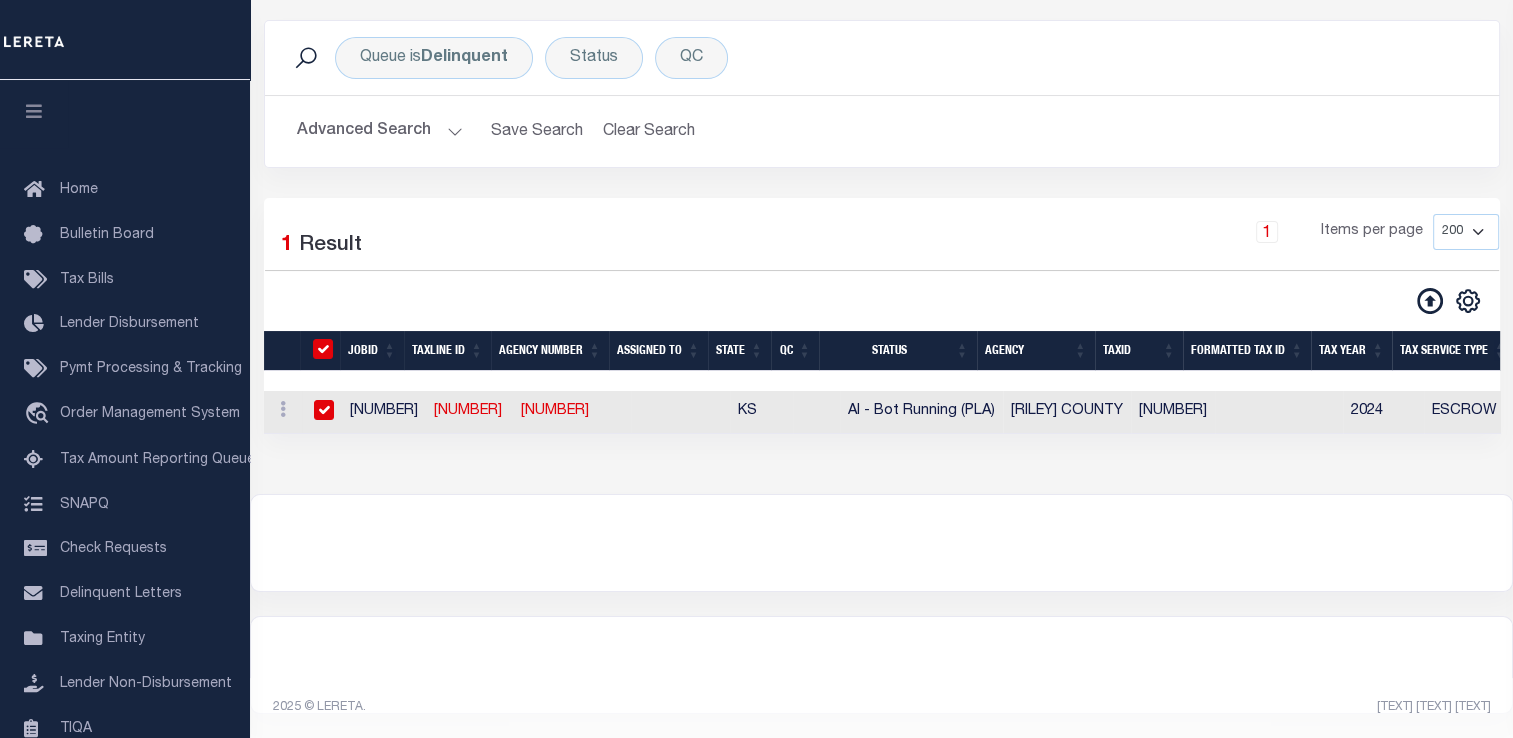 checkbox on "true" 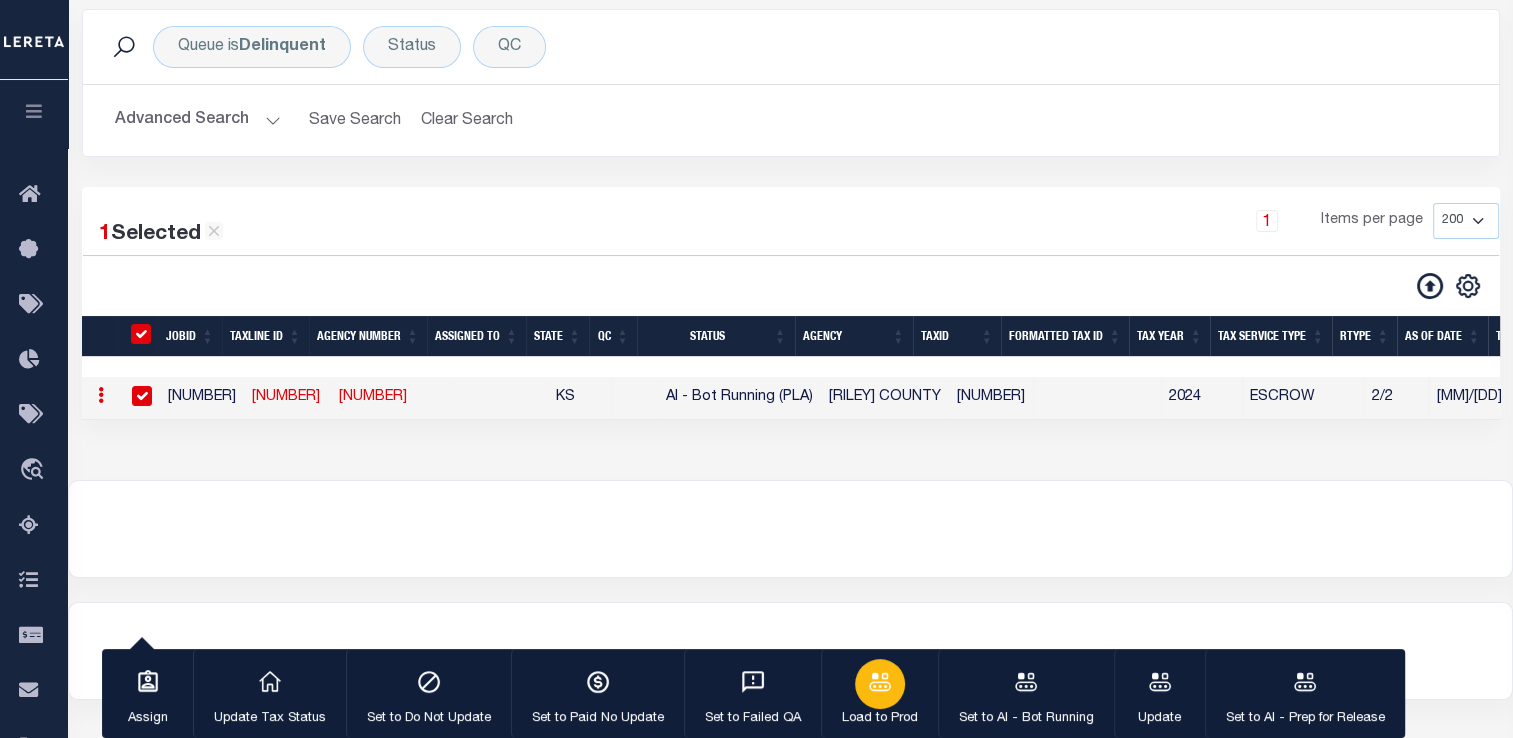 click at bounding box center (880, 684) 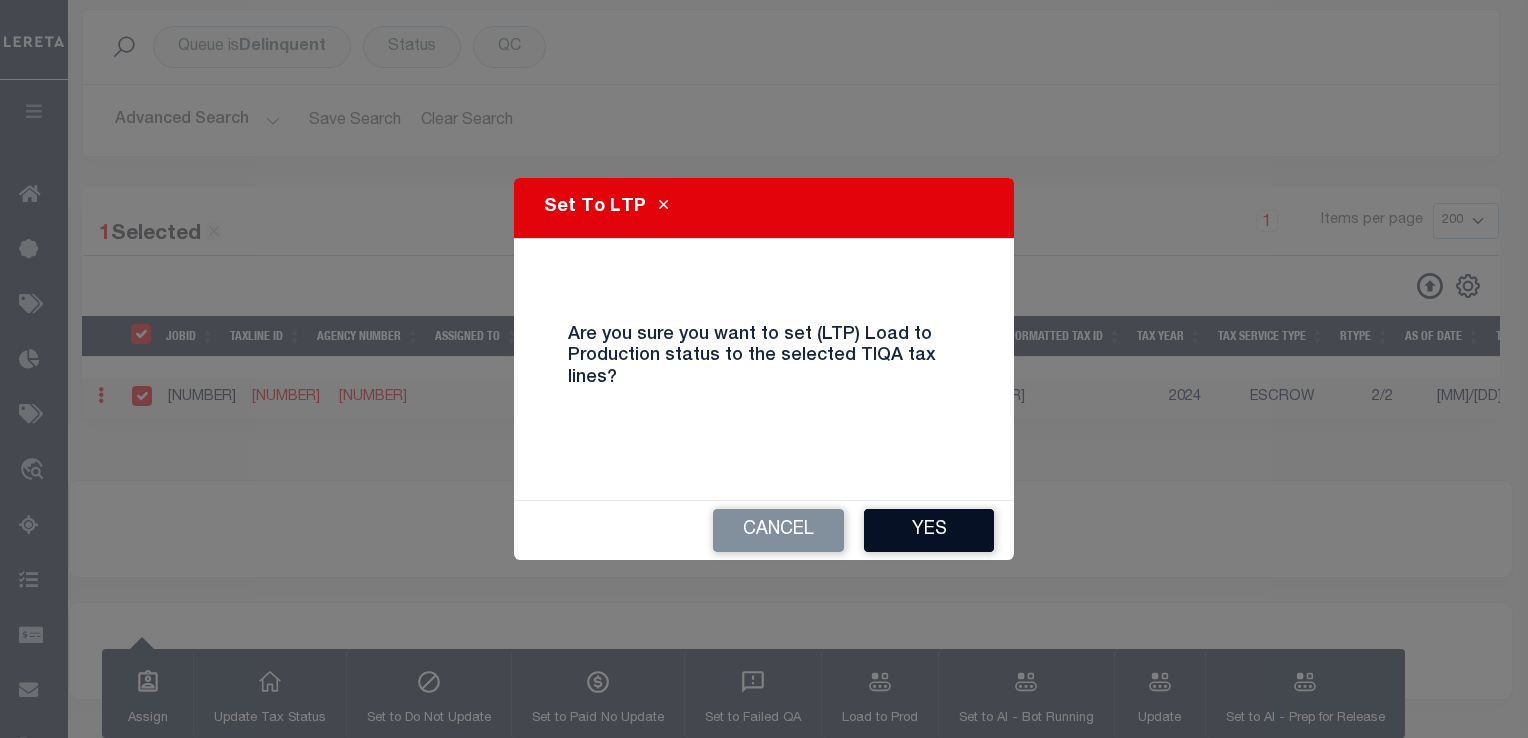 click on "Yes" at bounding box center [929, 530] 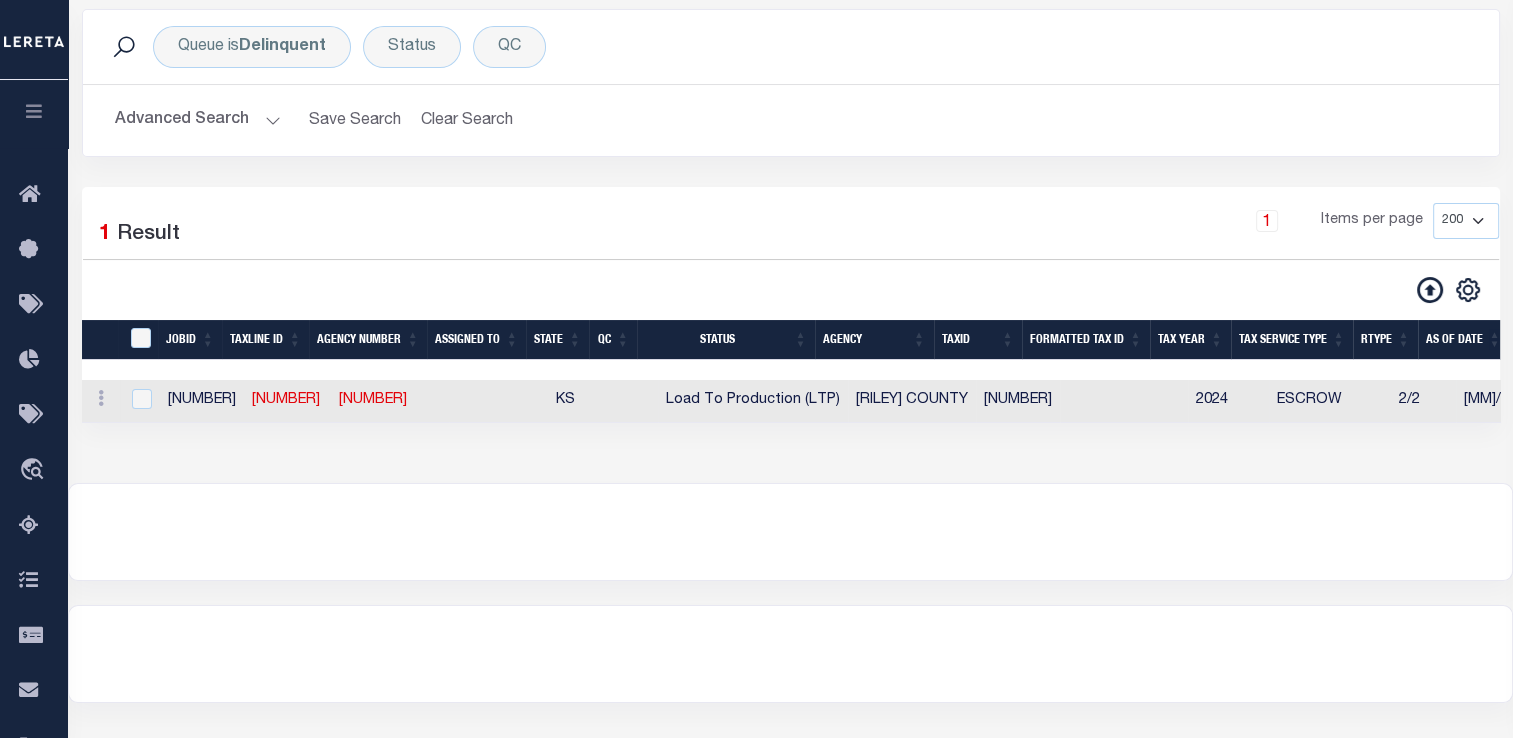 click on "150810000" at bounding box center [390, 401] 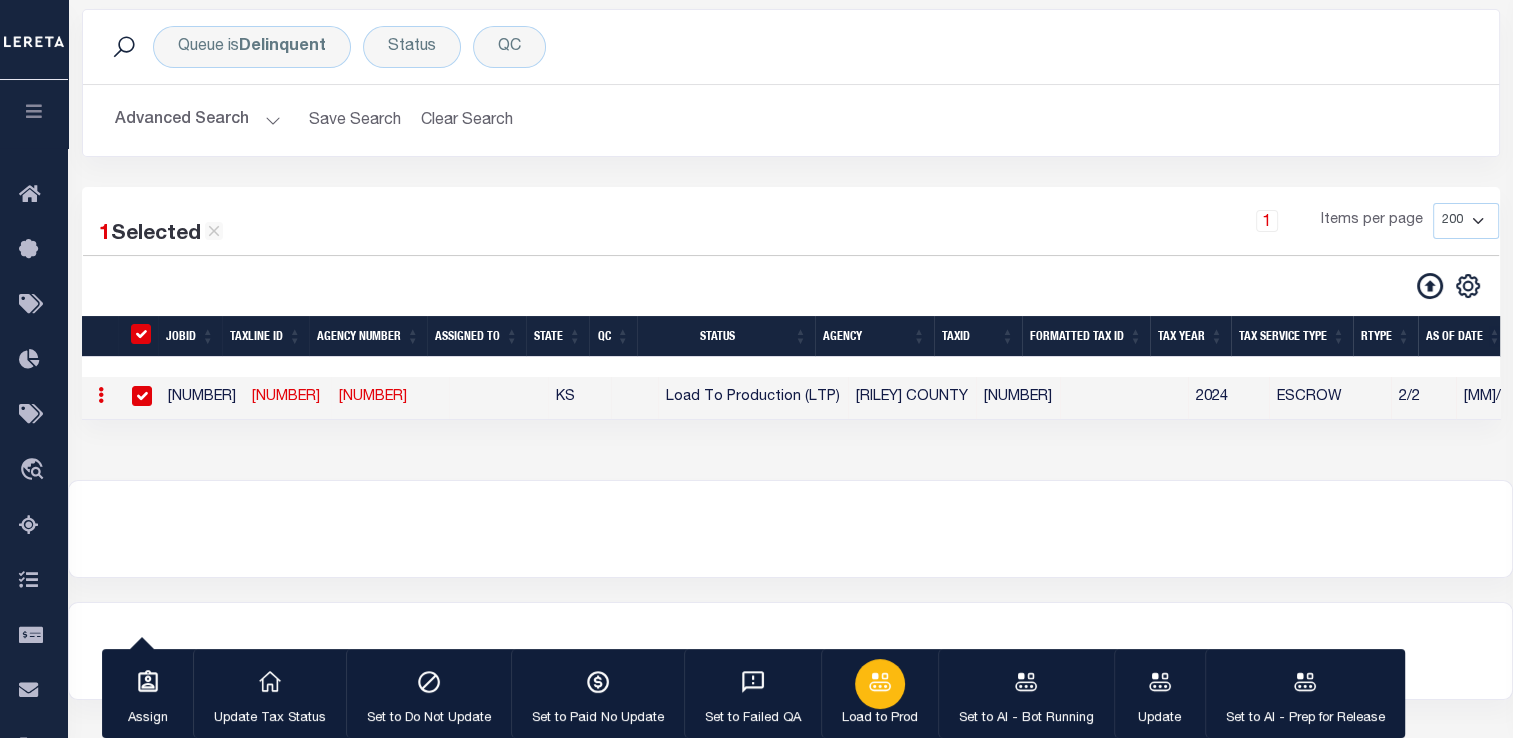 click at bounding box center [880, 682] 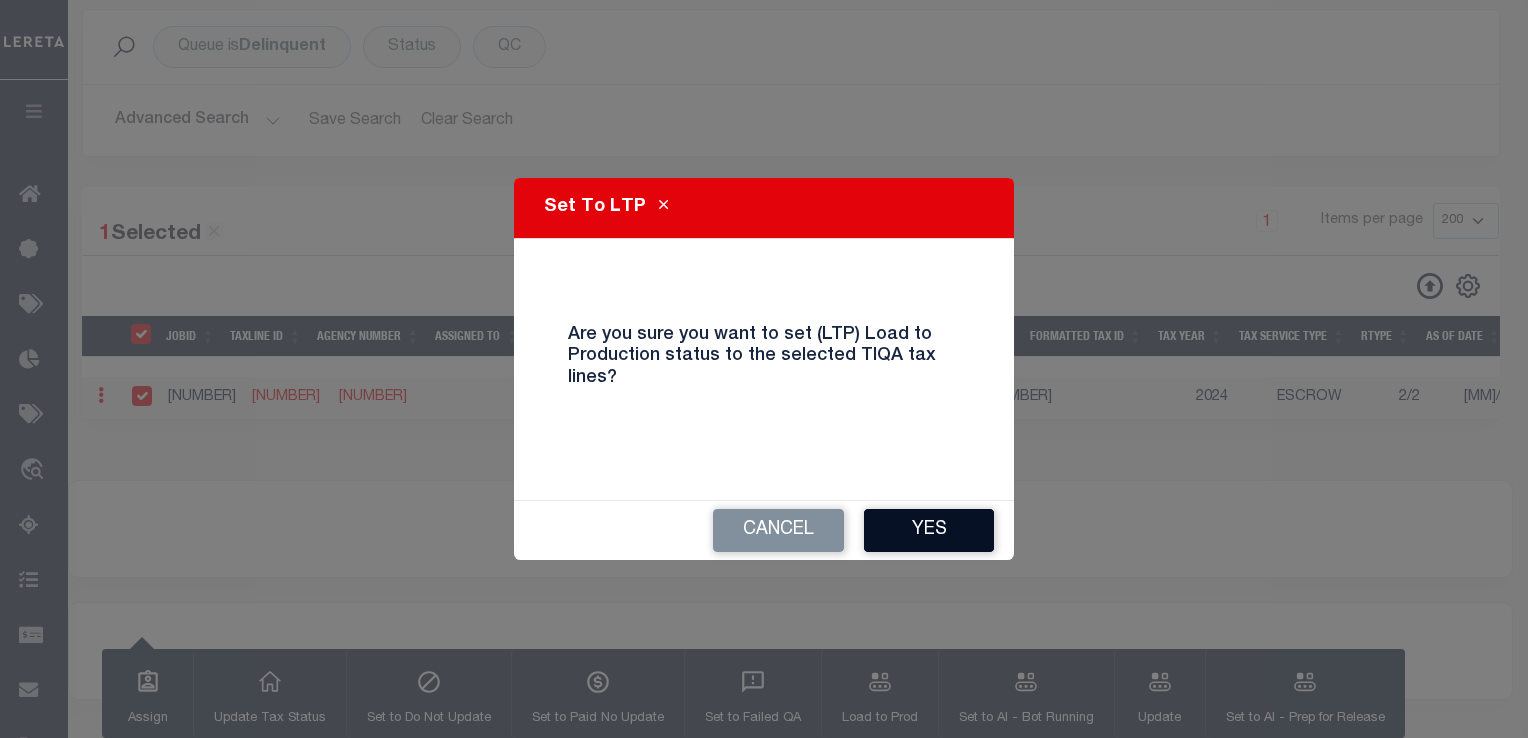 click on "Yes" at bounding box center (929, 530) 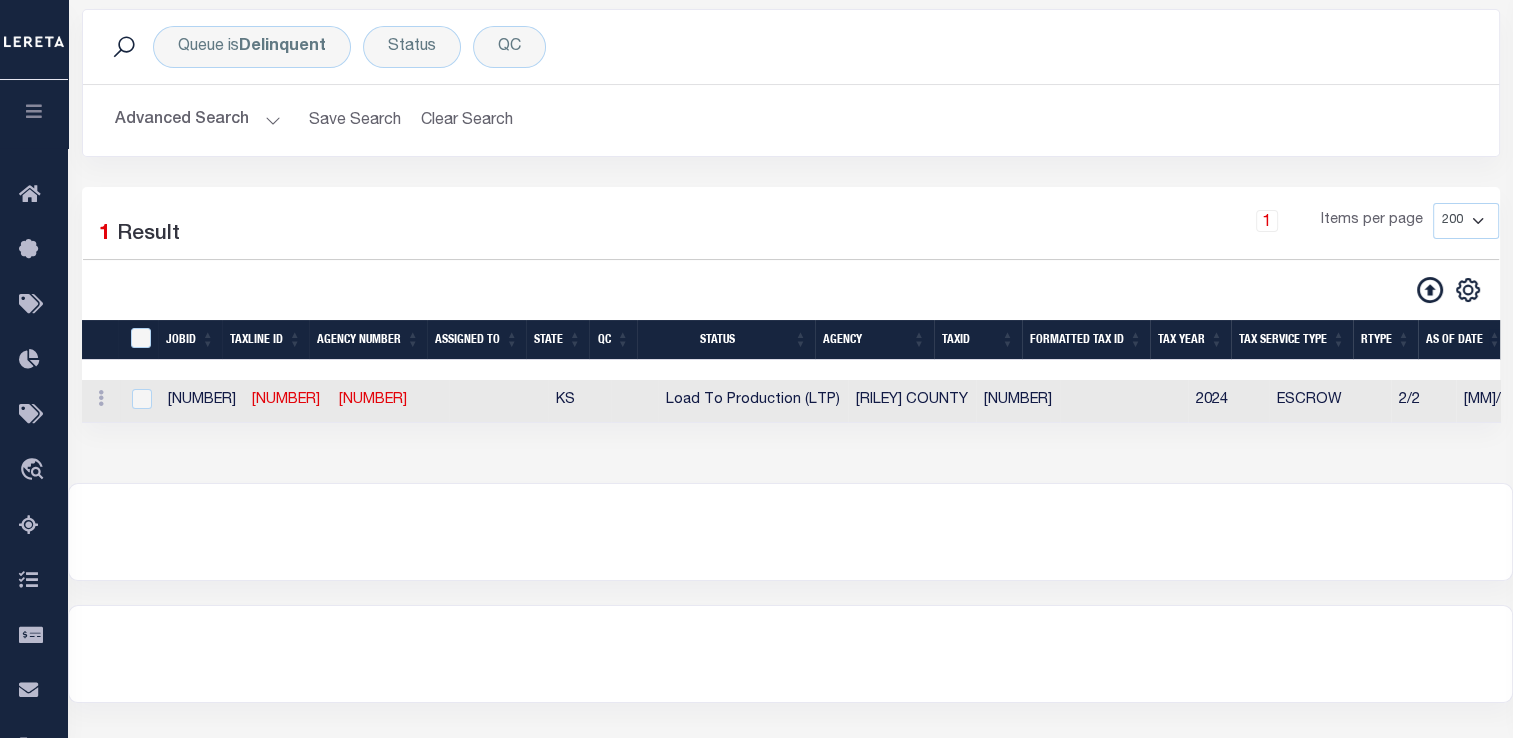 click on "Advanced Search" at bounding box center [198, 120] 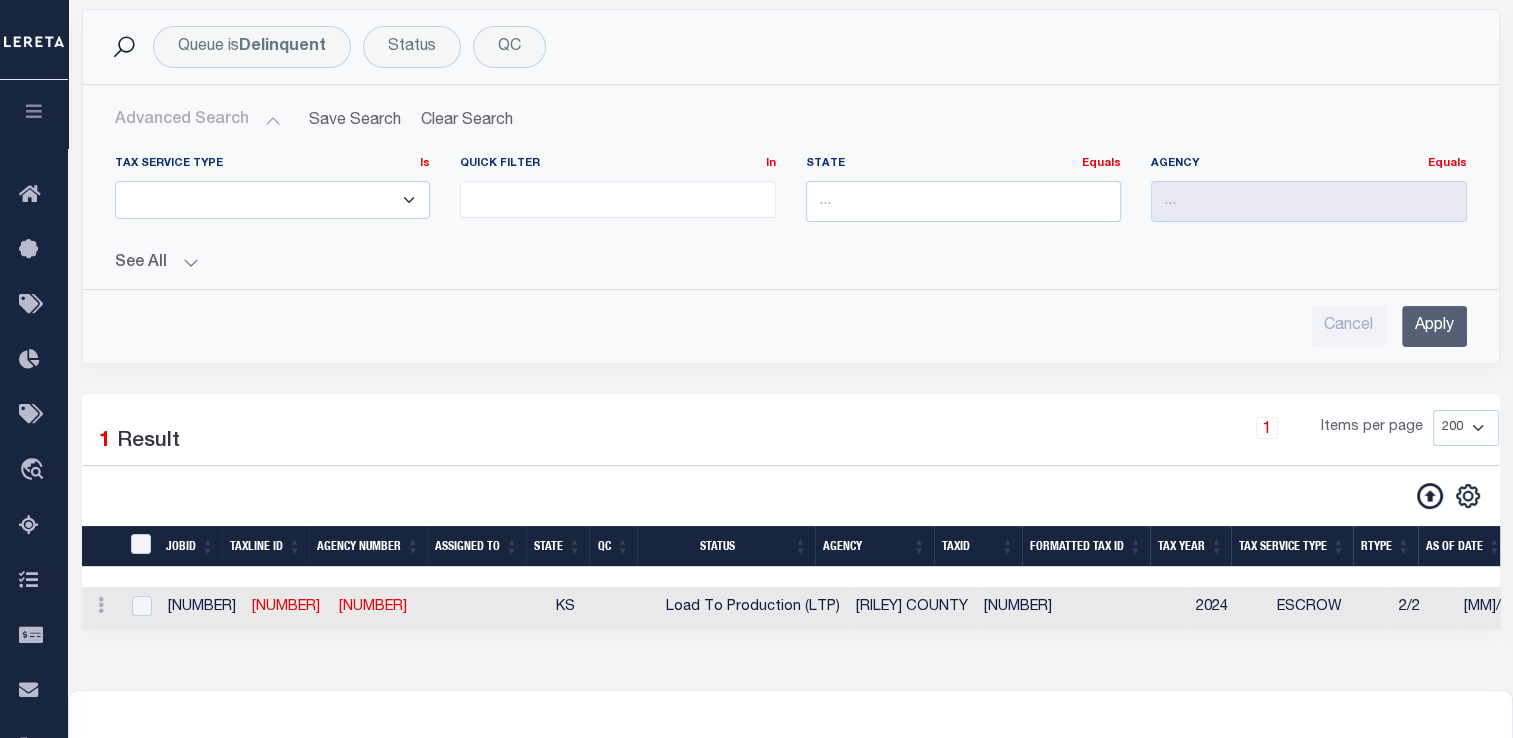 click on "Advanced Search" at bounding box center [198, 120] 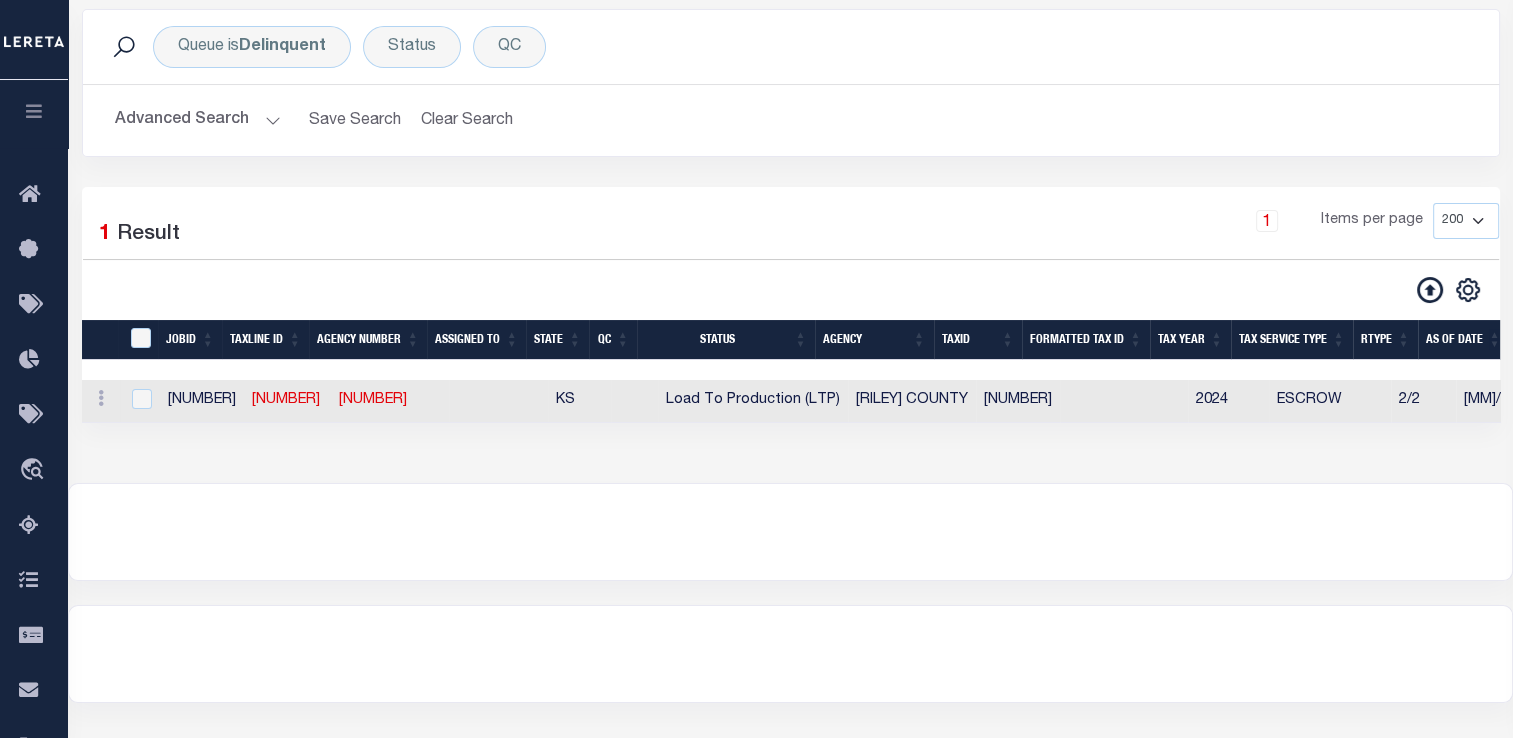 scroll, scrollTop: 43, scrollLeft: 0, axis: vertical 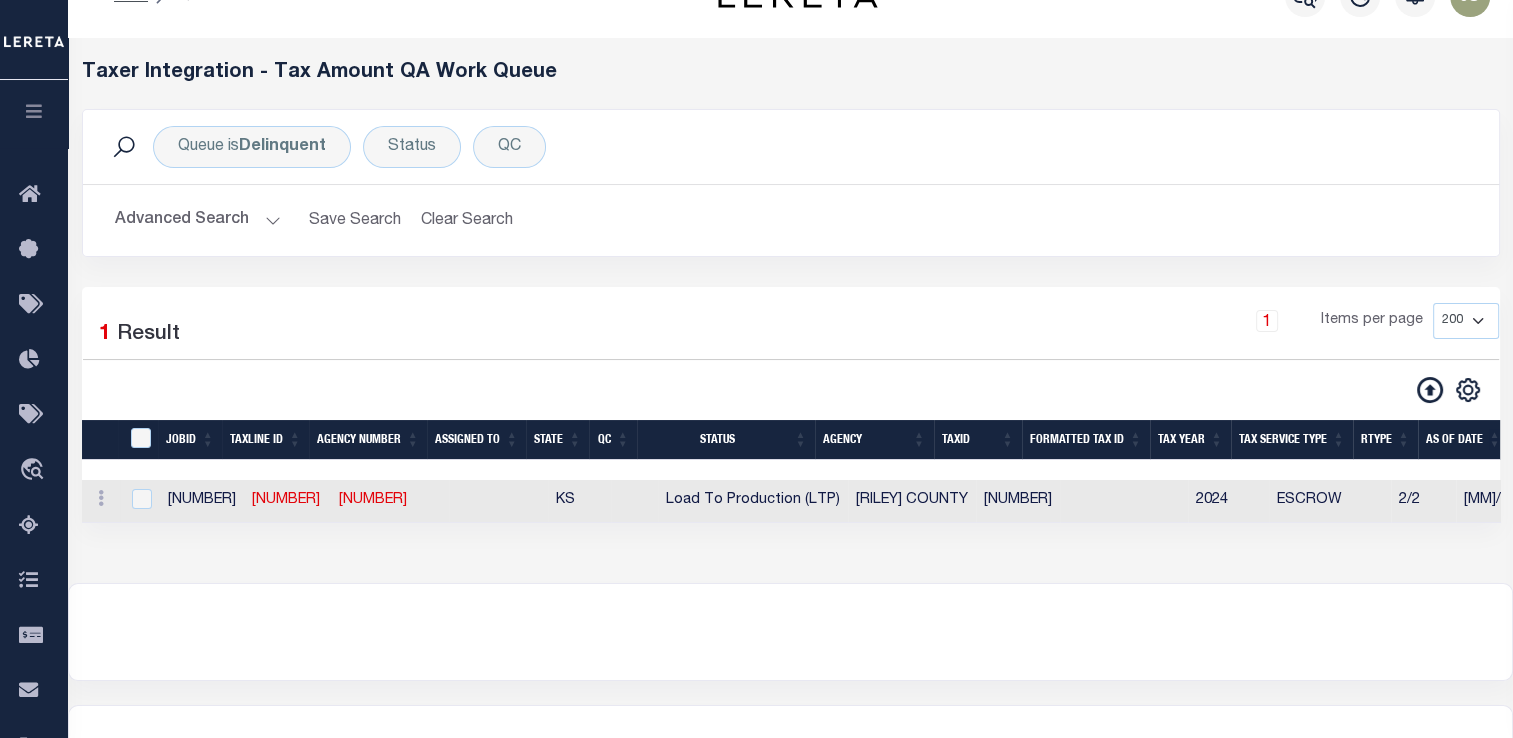 click on "Advanced Search" at bounding box center [198, 220] 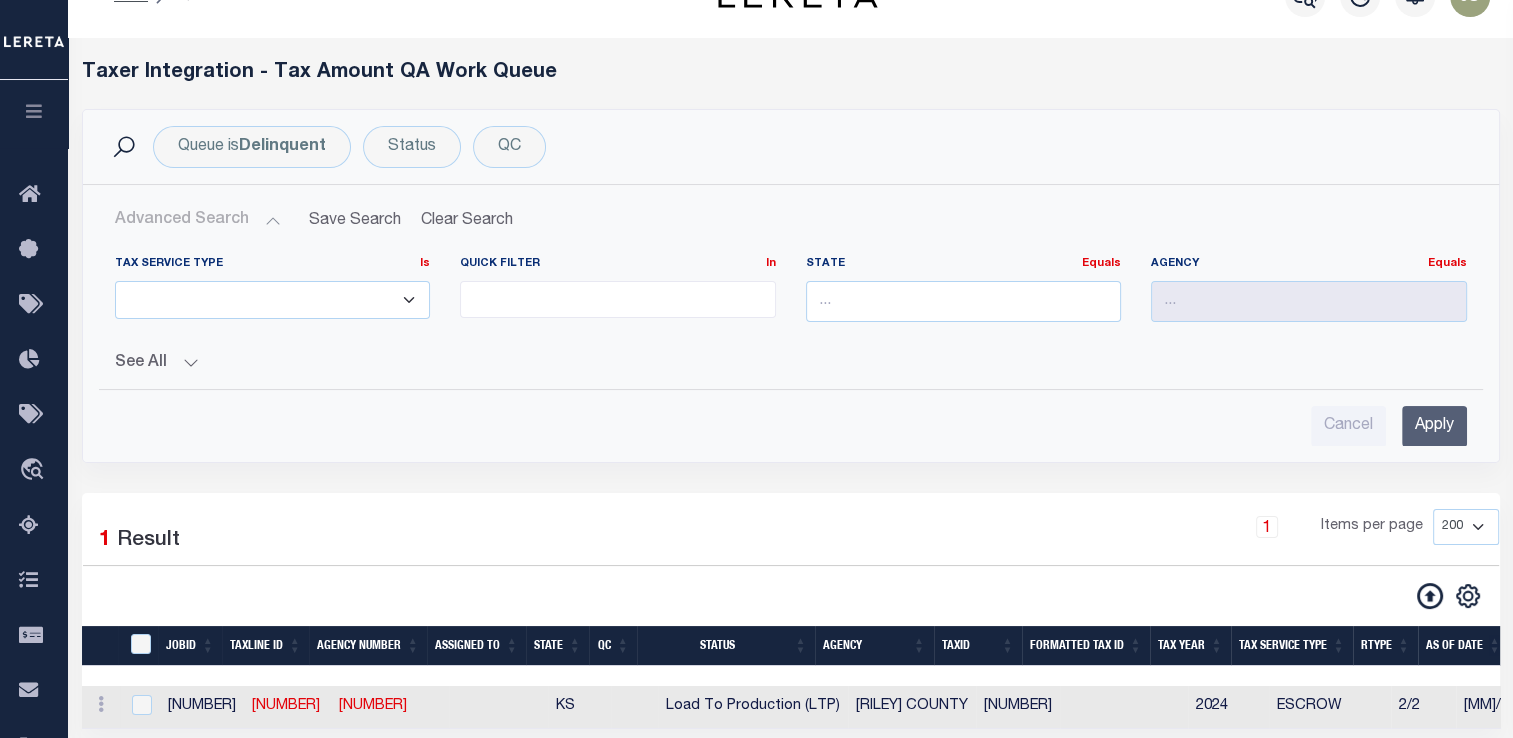 click on "See All" at bounding box center (791, 363) 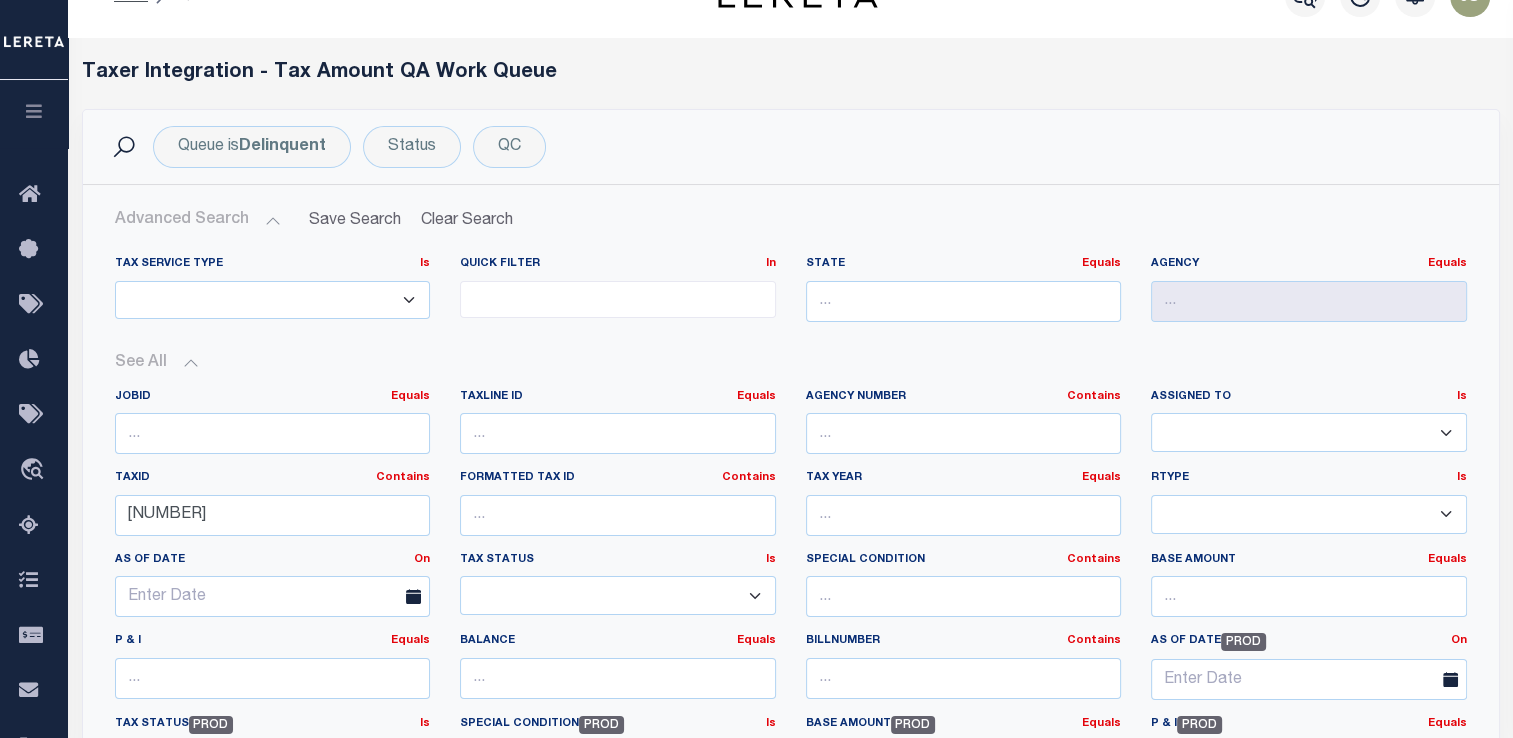 scroll, scrollTop: 143, scrollLeft: 0, axis: vertical 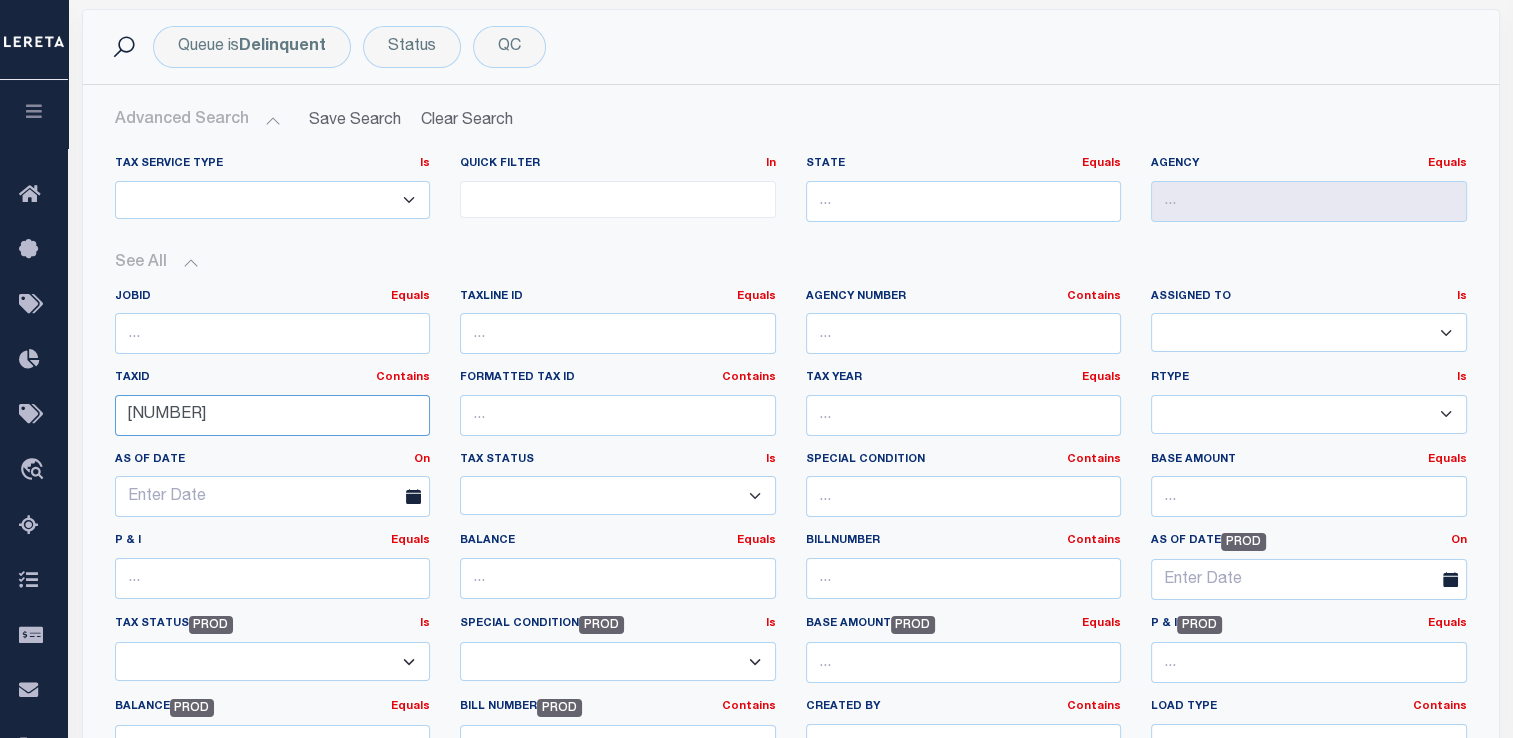 click on "000072580" at bounding box center [273, 415] 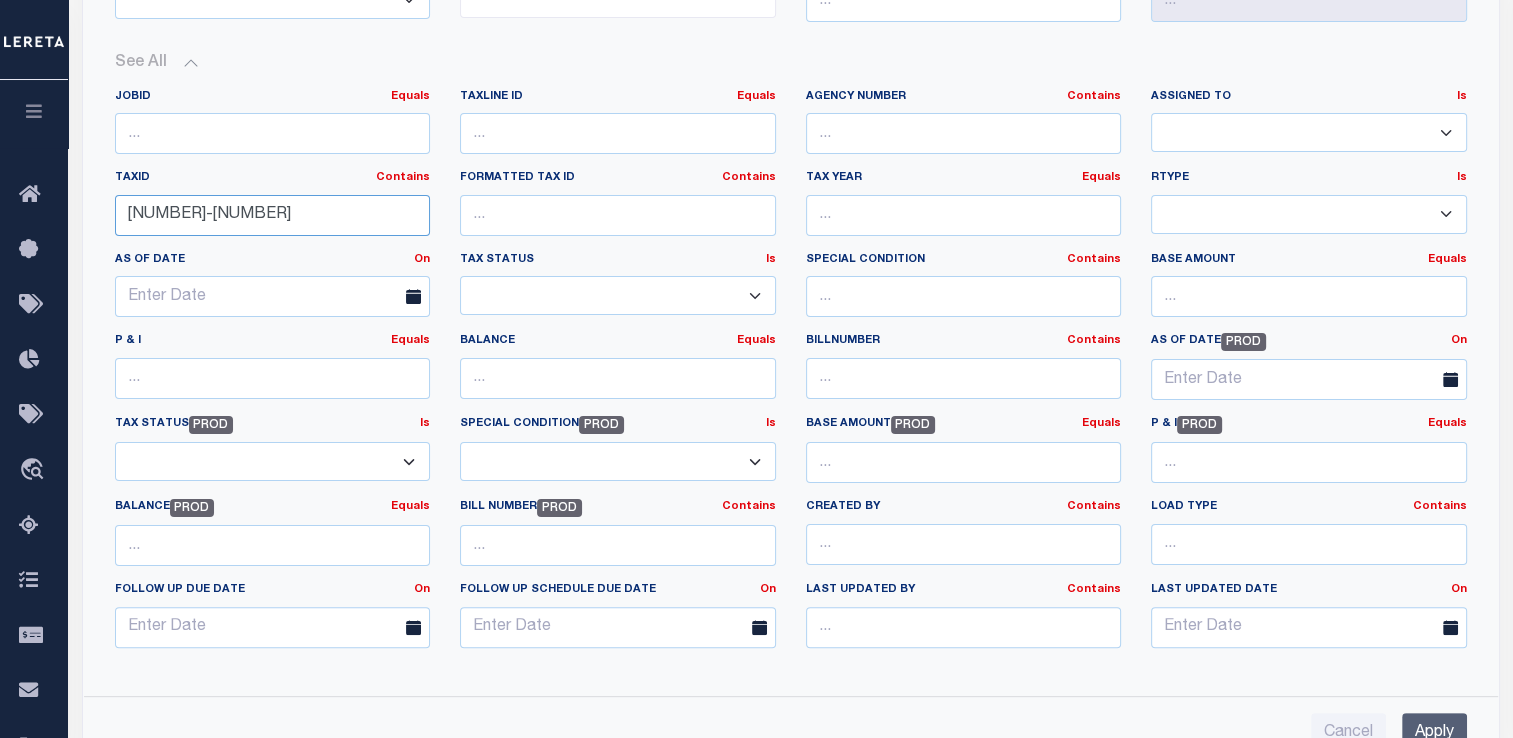 scroll, scrollTop: 443, scrollLeft: 0, axis: vertical 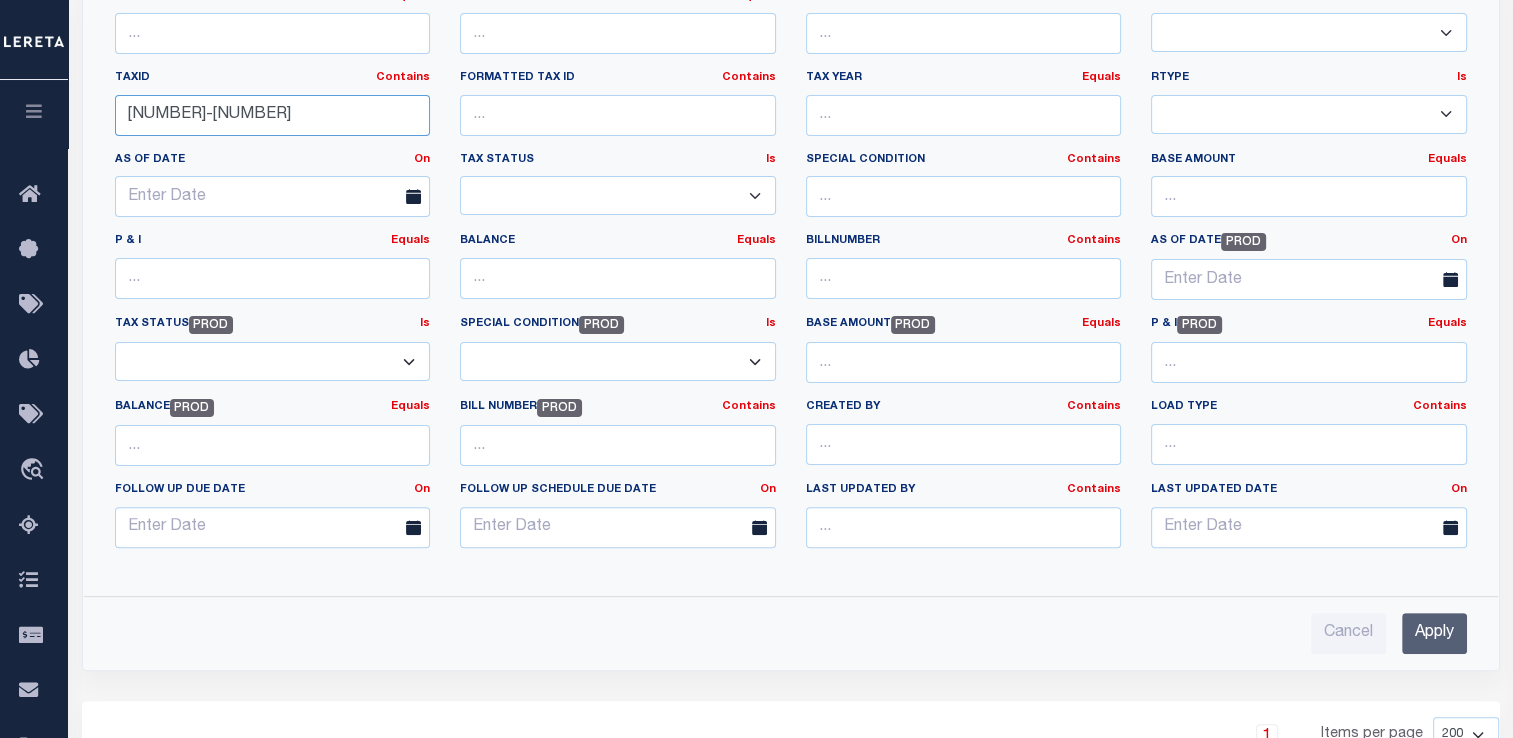 type on "001-1079000" 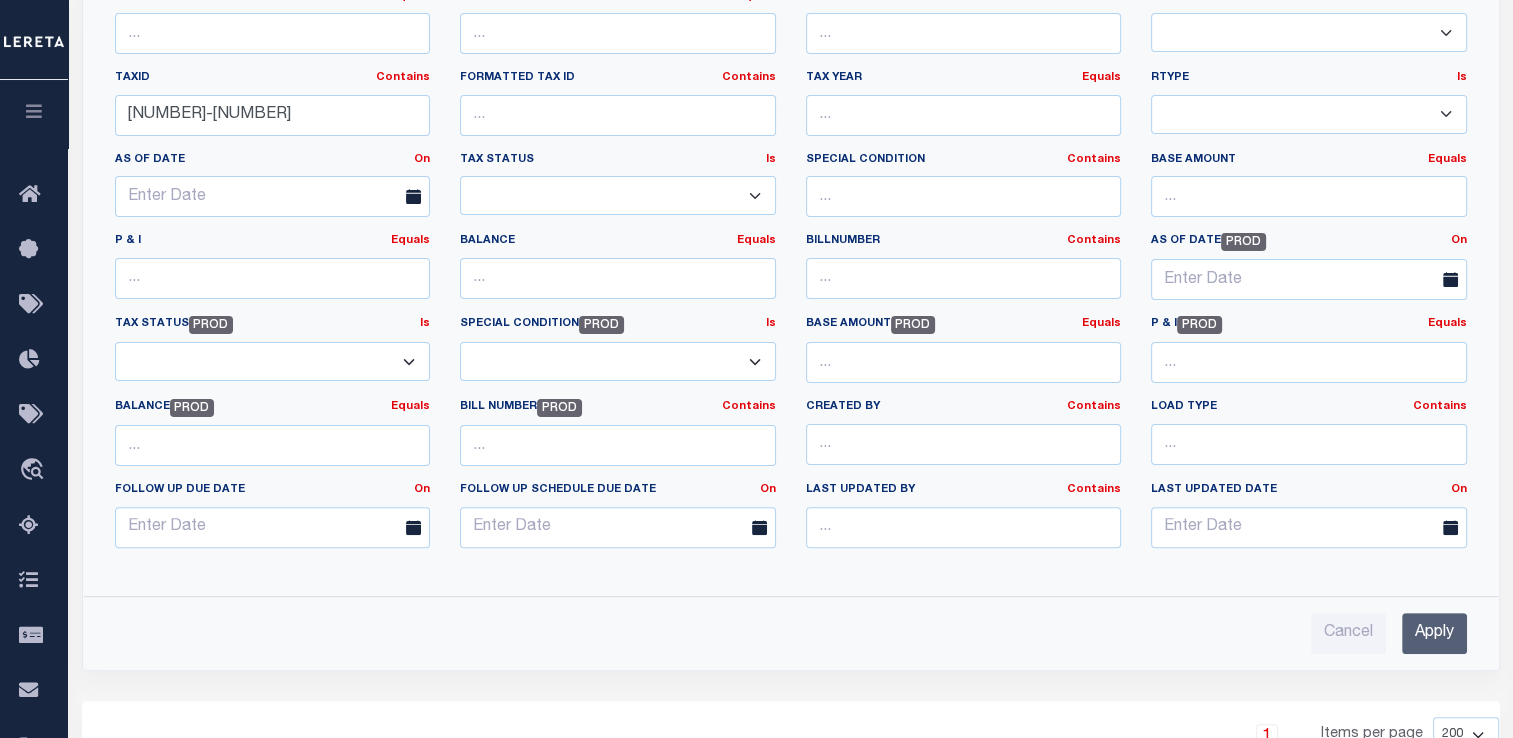 click on "Apply" at bounding box center (1434, 633) 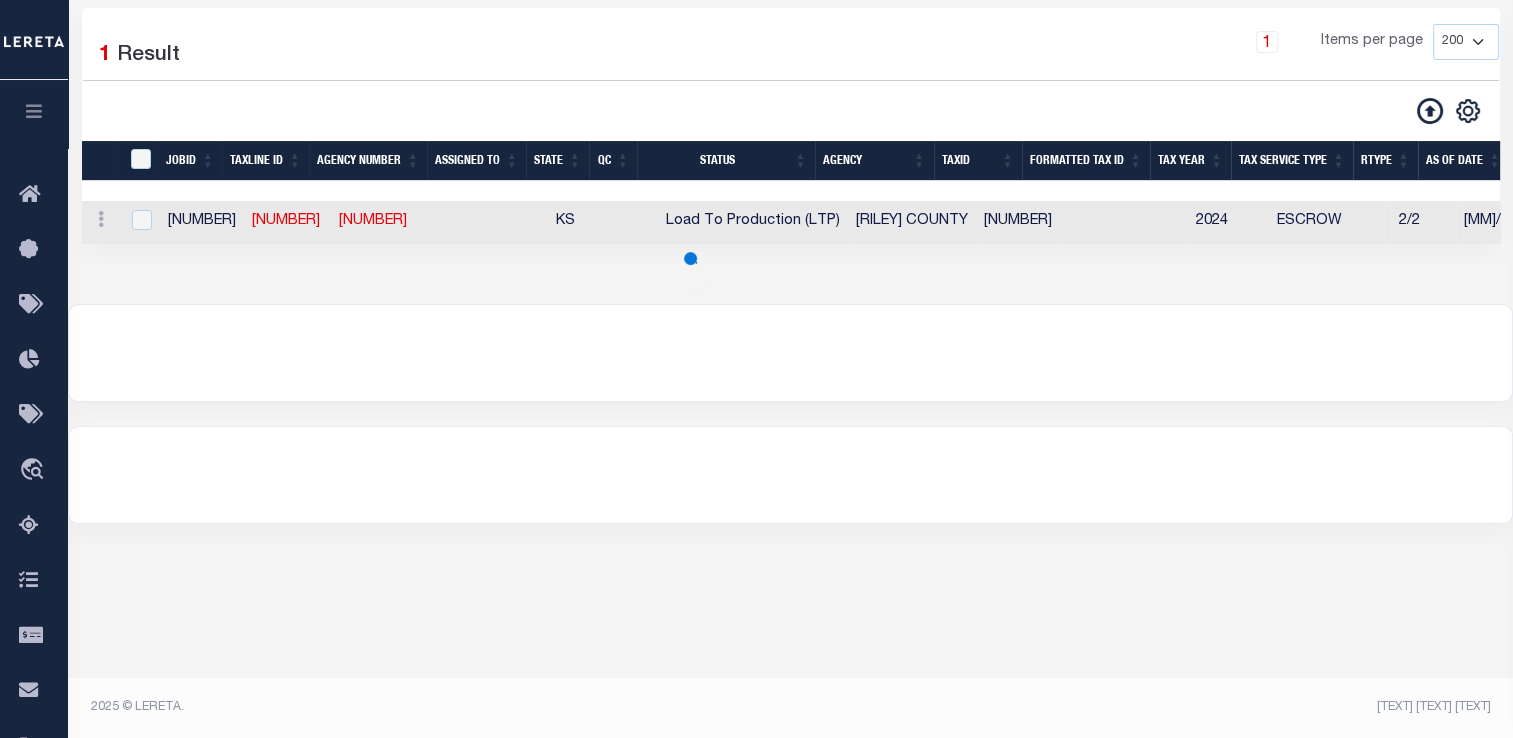 scroll, scrollTop: 321, scrollLeft: 0, axis: vertical 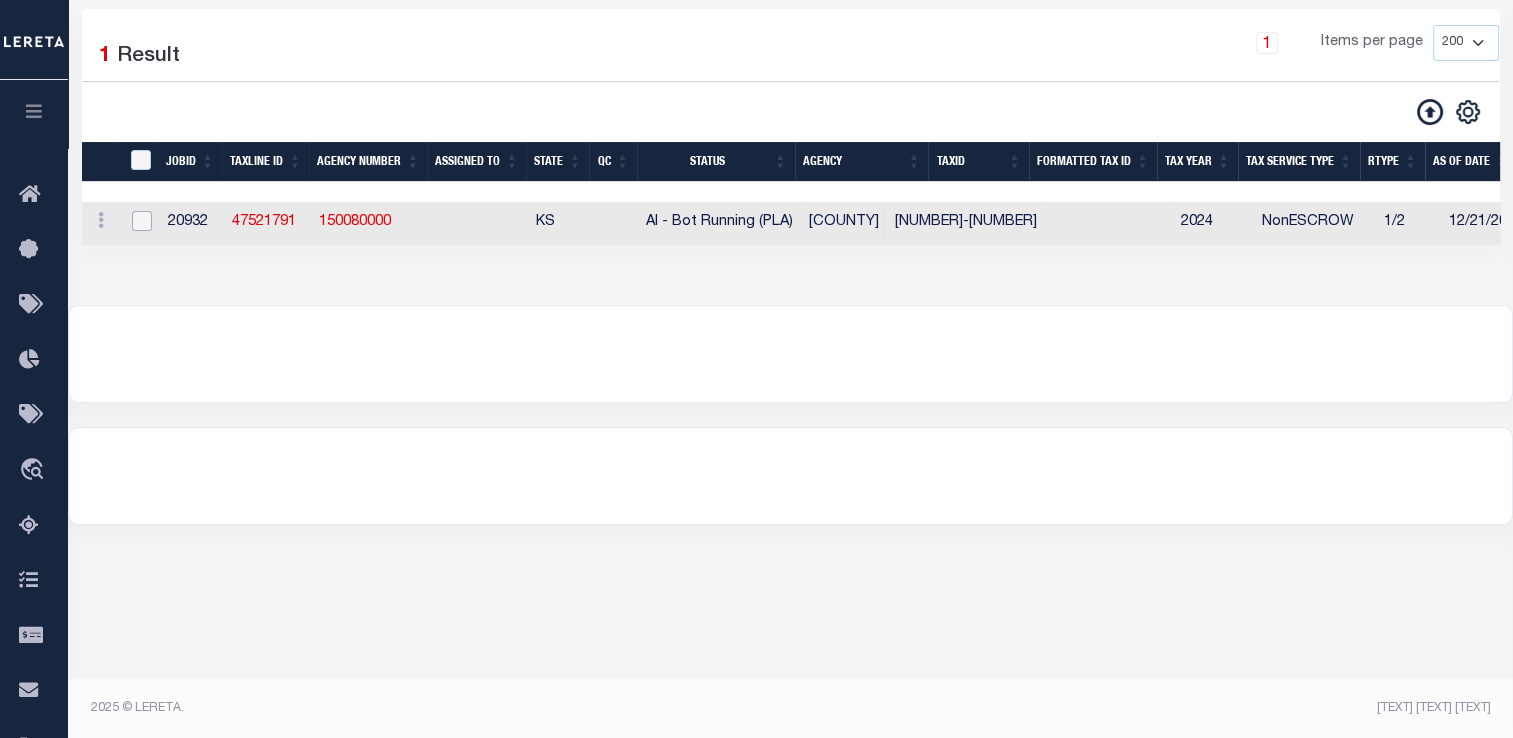 click at bounding box center [142, 221] 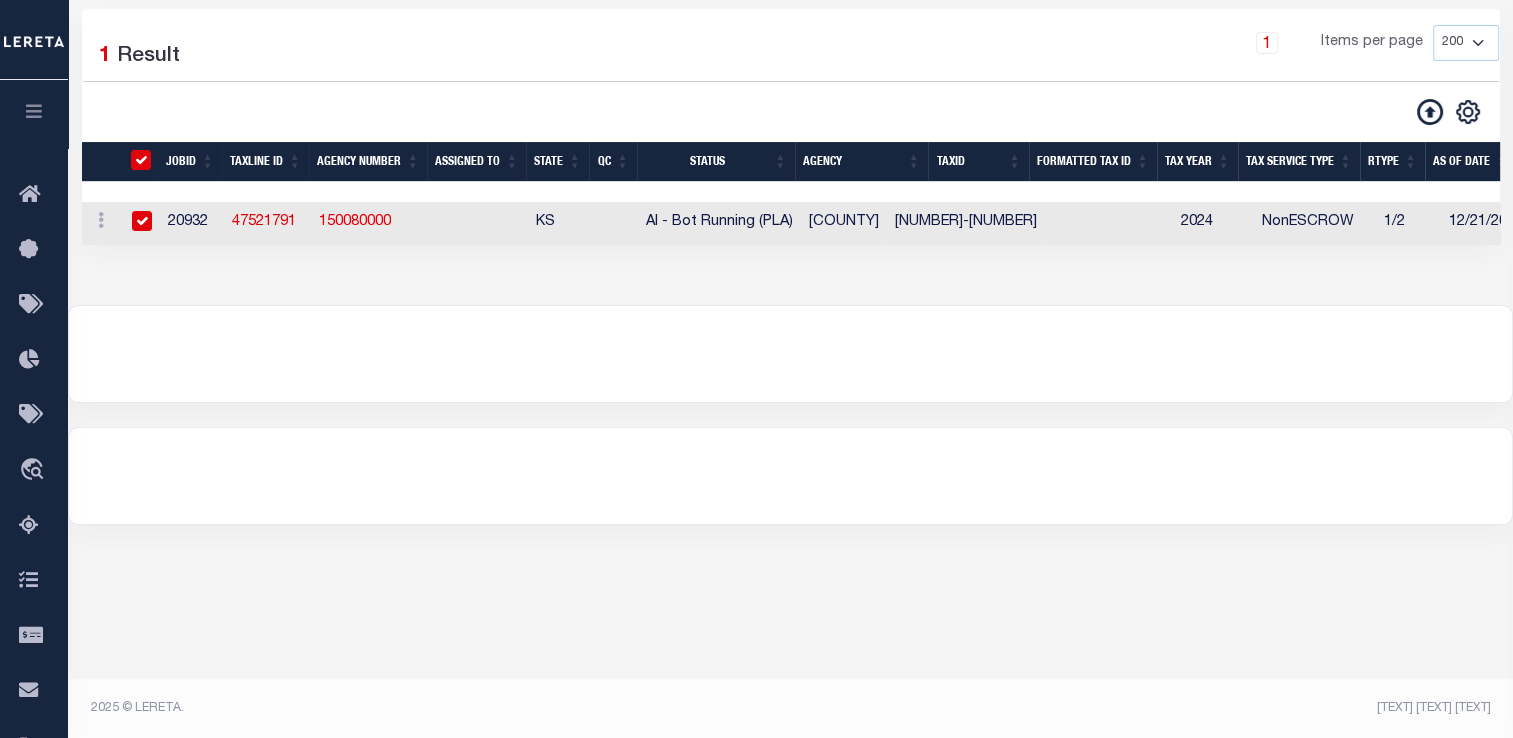 checkbox on "true" 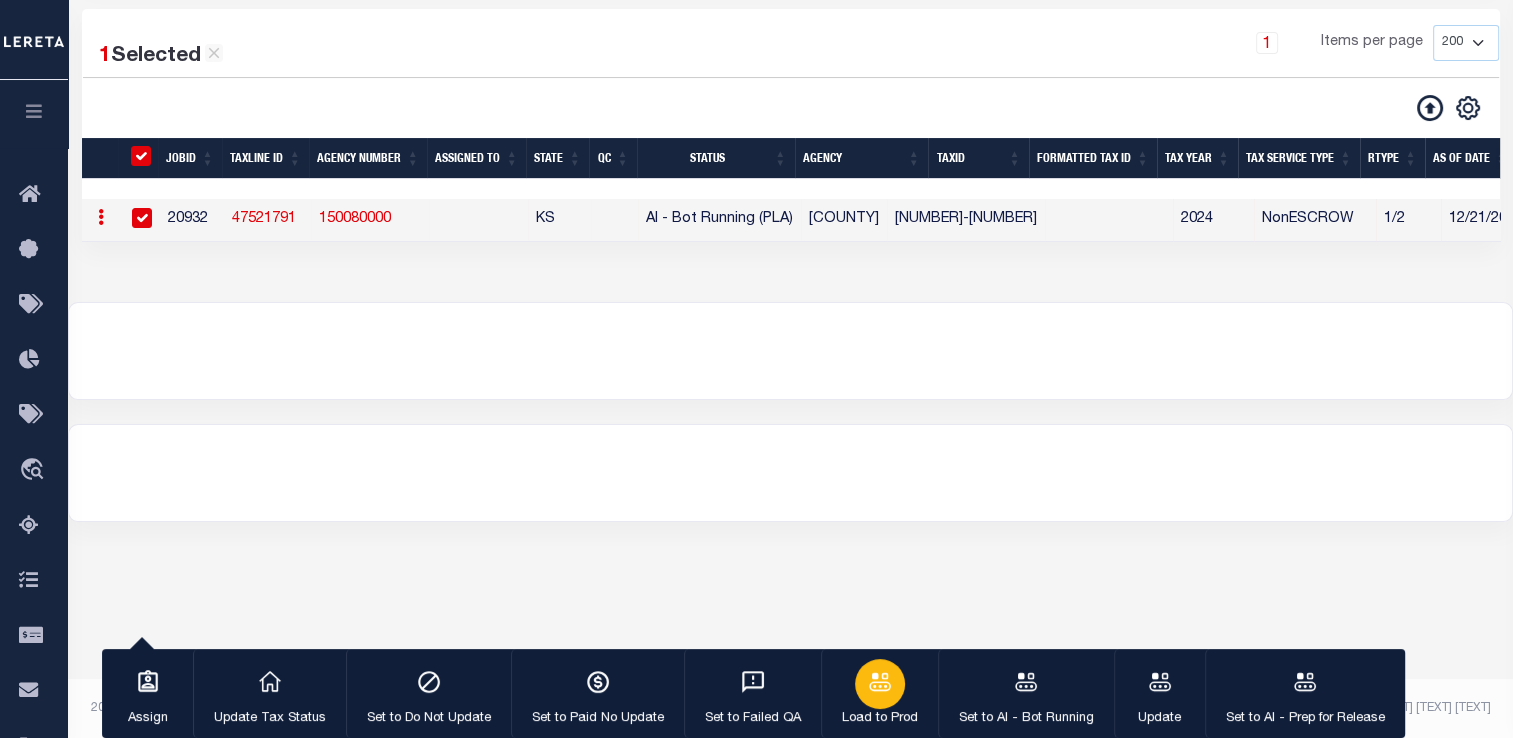 click at bounding box center [880, 682] 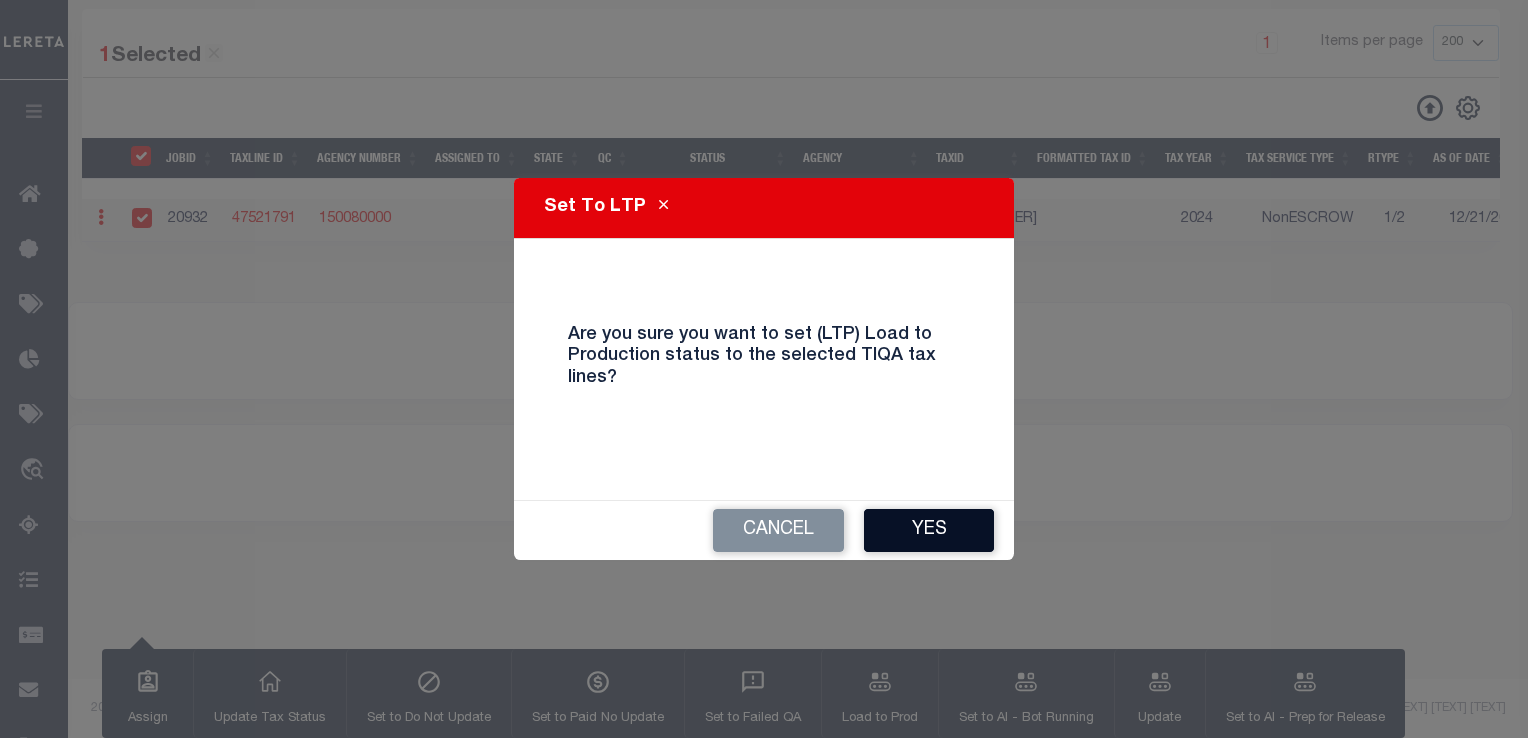 click on "Yes" at bounding box center (929, 530) 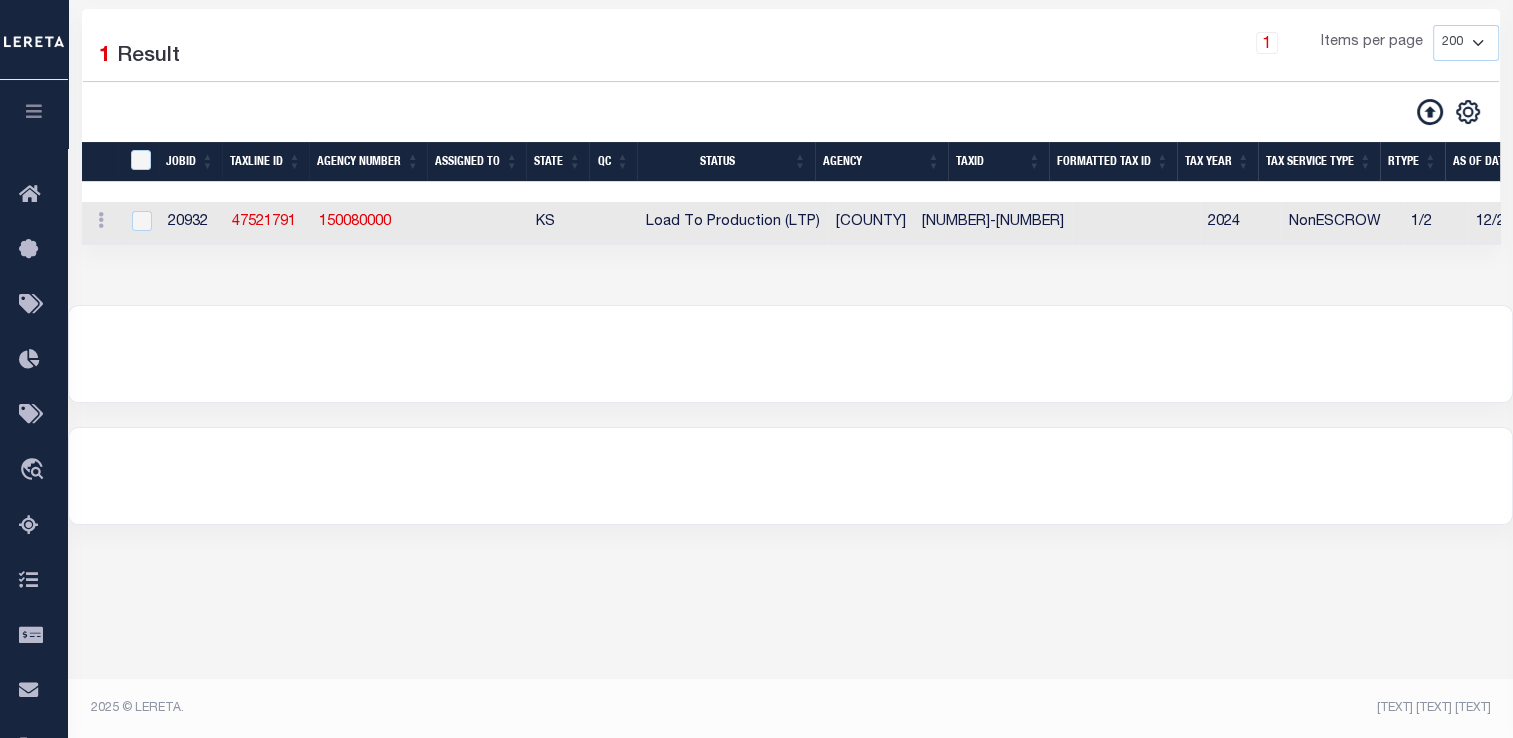 scroll, scrollTop: 221, scrollLeft: 0, axis: vertical 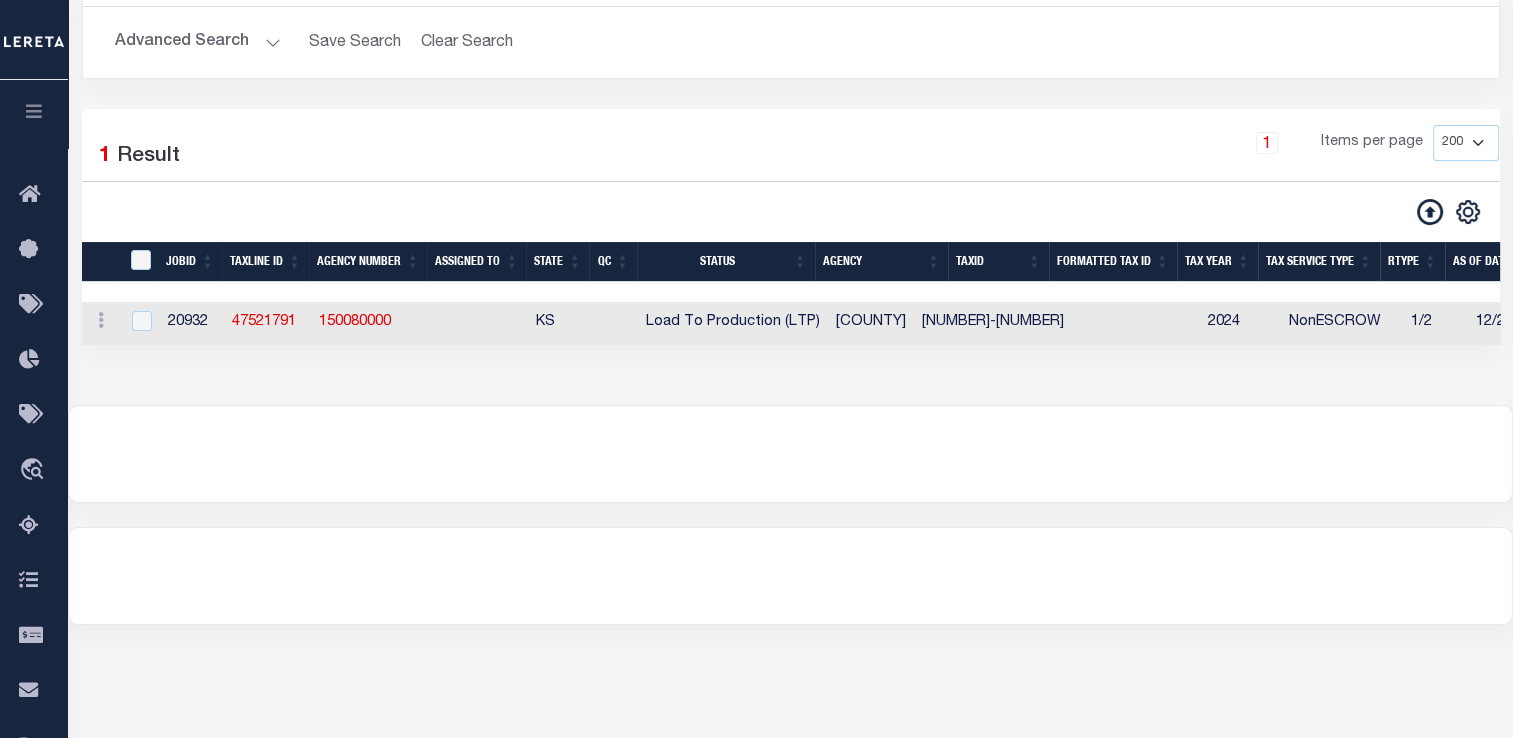 click at bounding box center (478, 323) 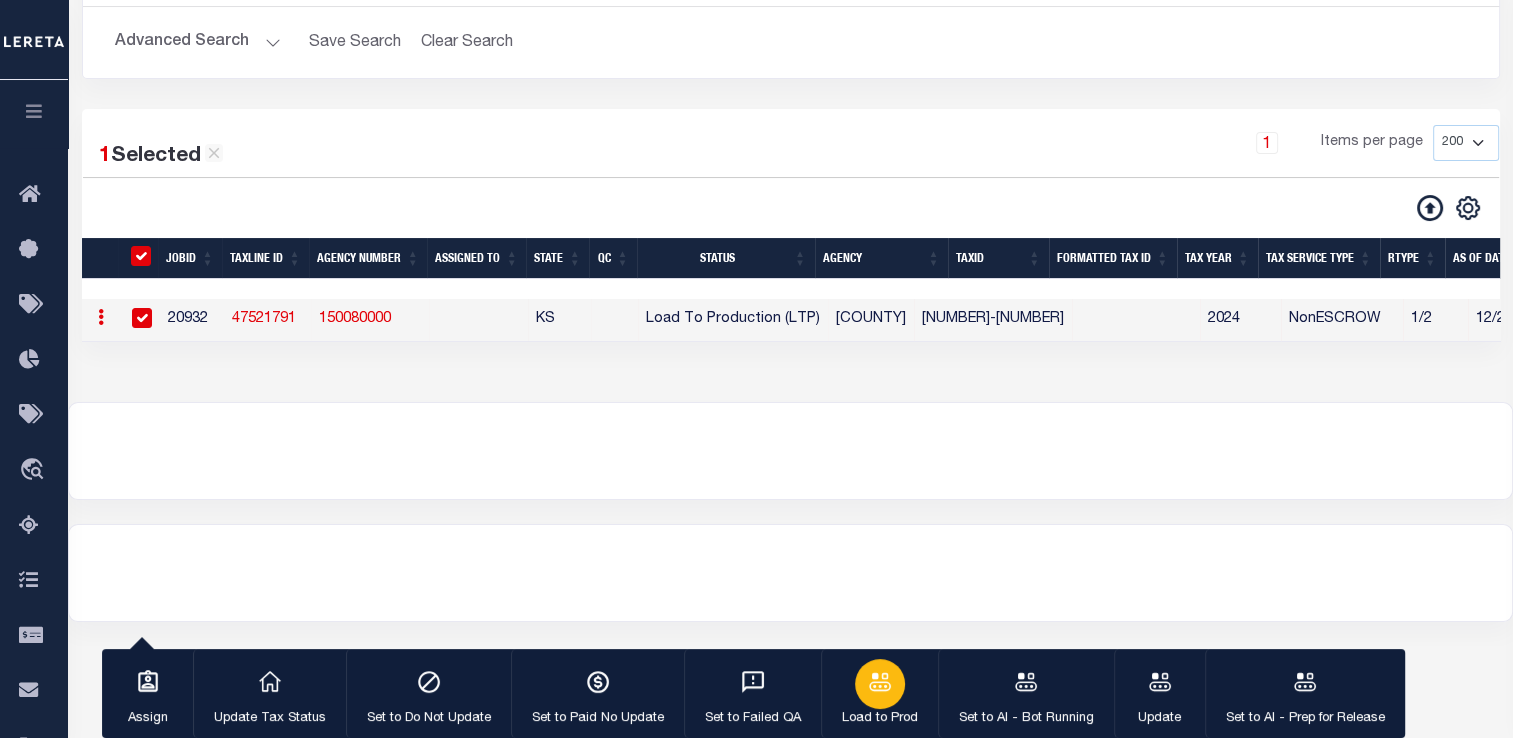 click at bounding box center [880, 684] 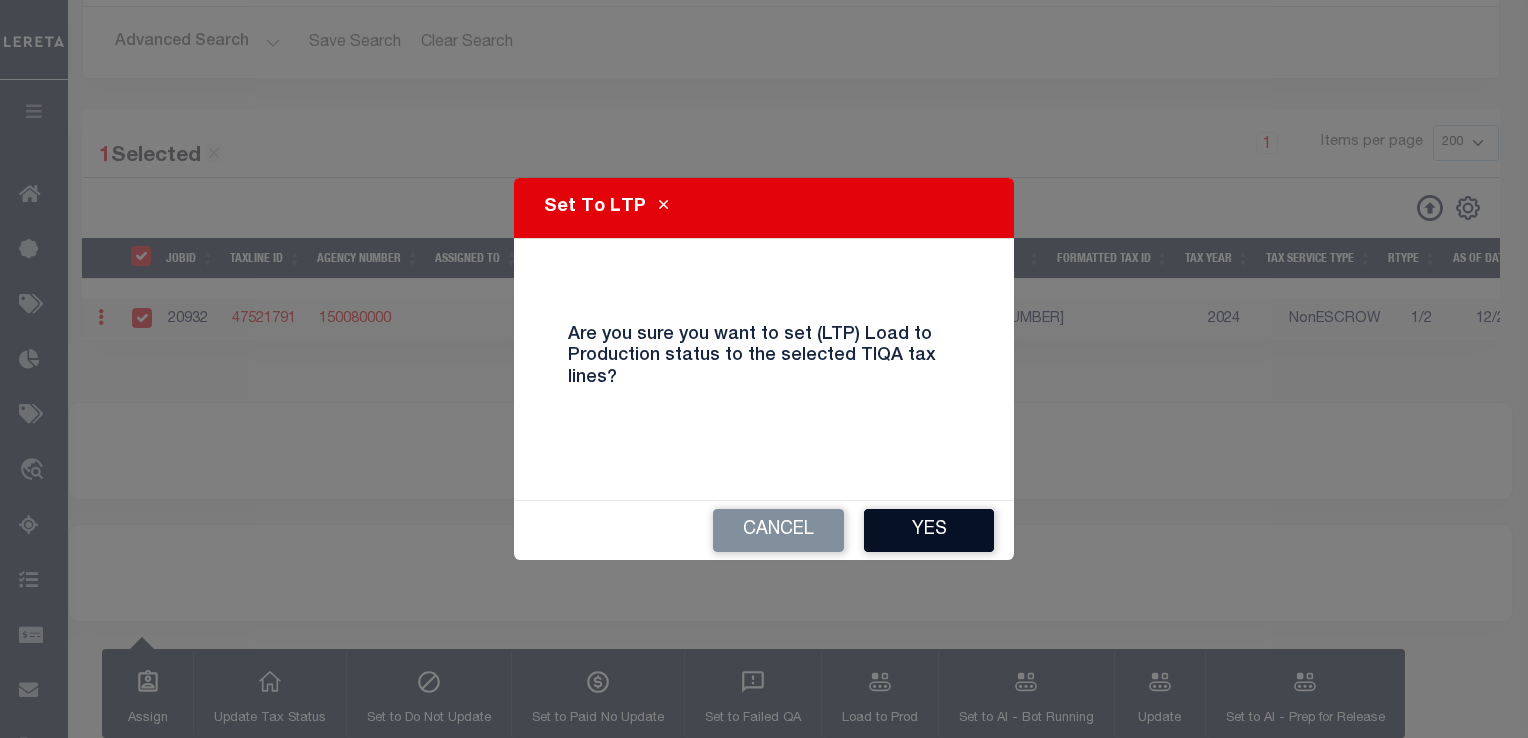 click on "Yes" at bounding box center (929, 530) 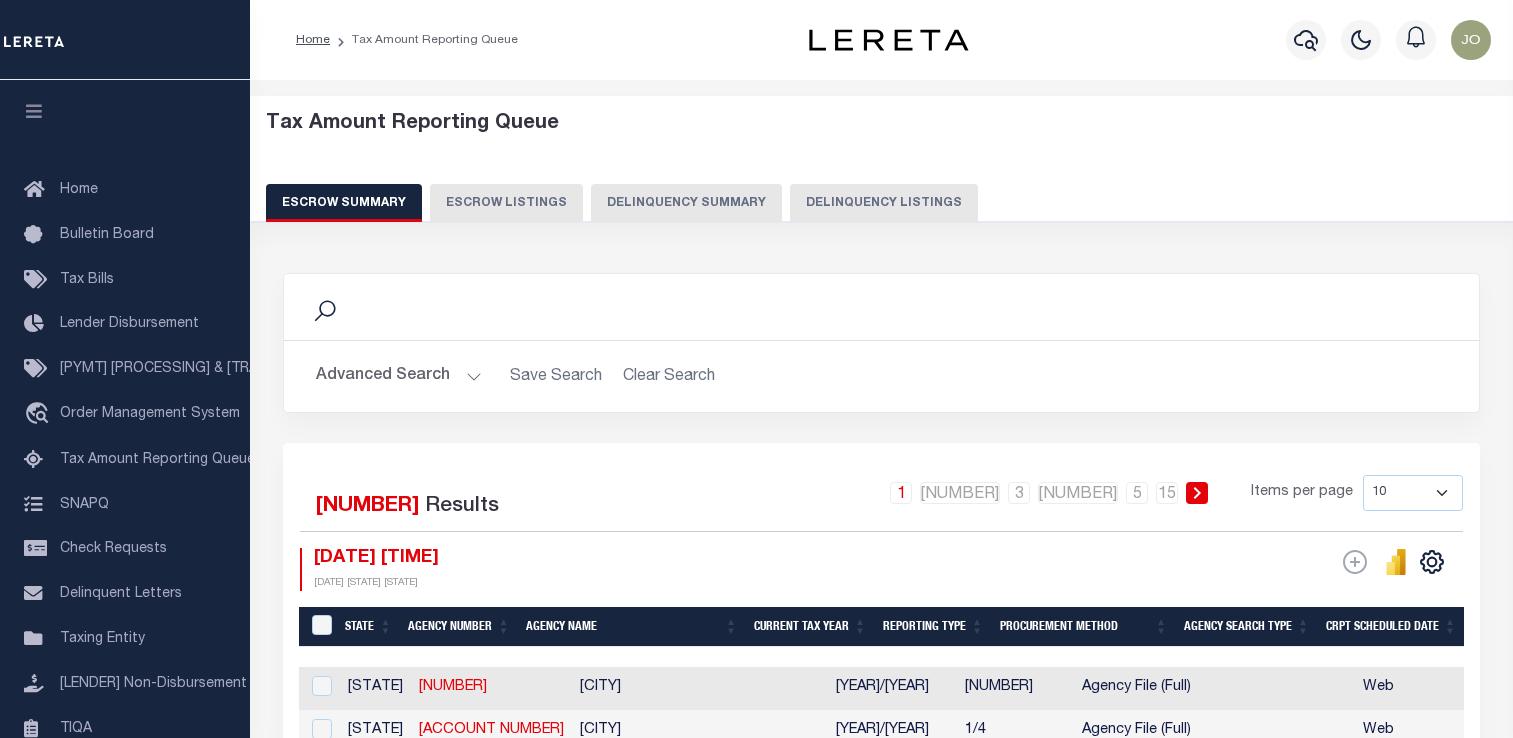 scroll, scrollTop: 0, scrollLeft: 0, axis: both 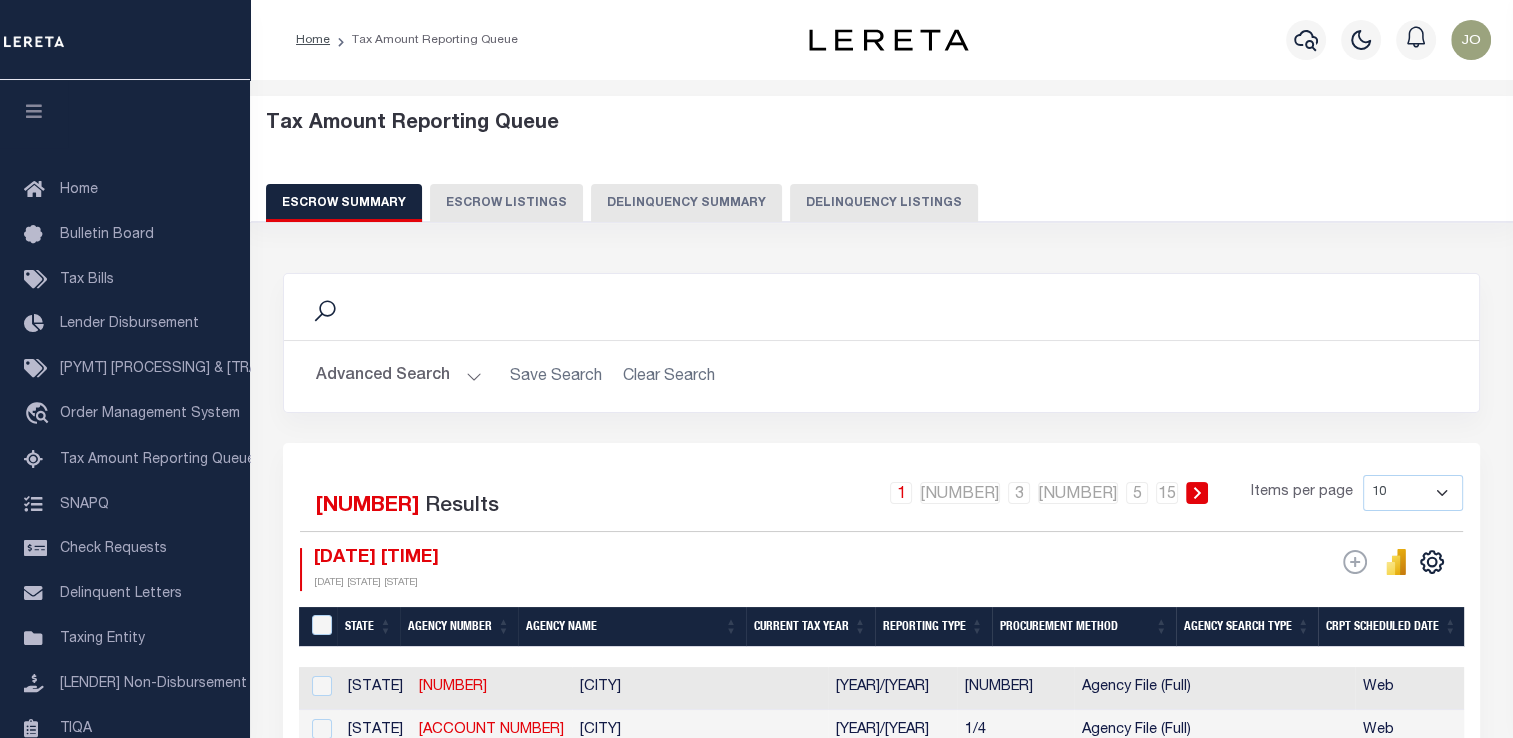 click on "Delinquency Listings" at bounding box center [884, 203] 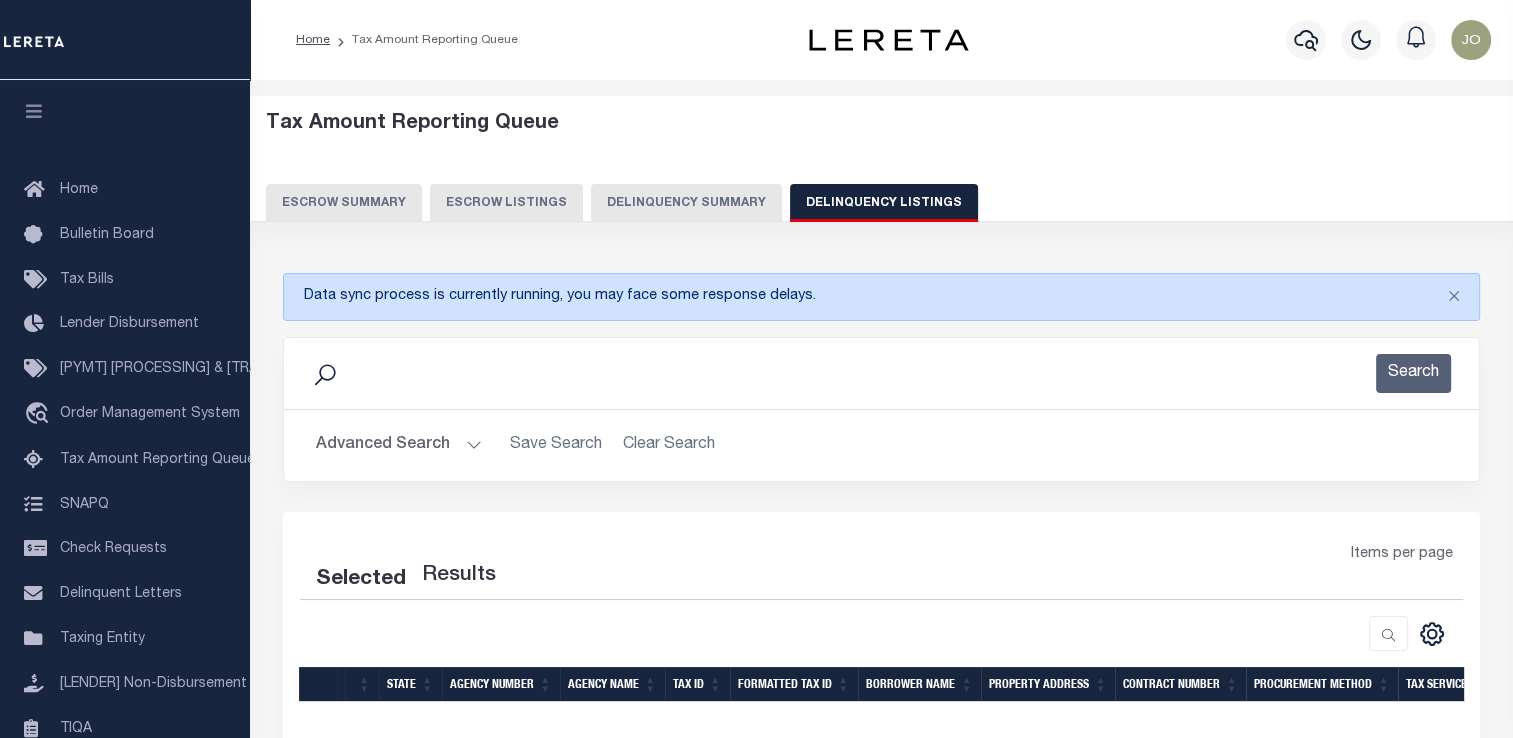 click on "Advanced Search" at bounding box center [399, 445] 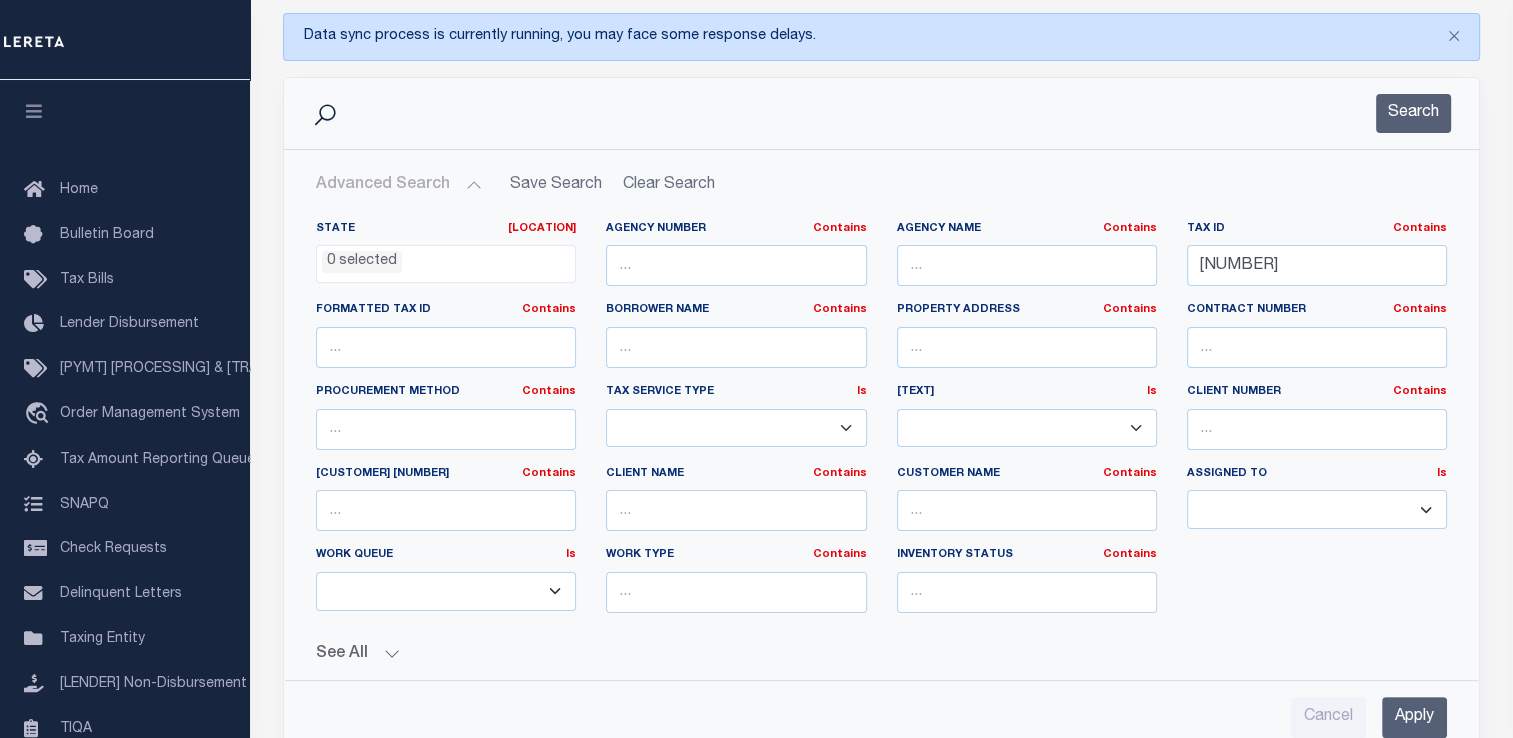 scroll, scrollTop: 262, scrollLeft: 0, axis: vertical 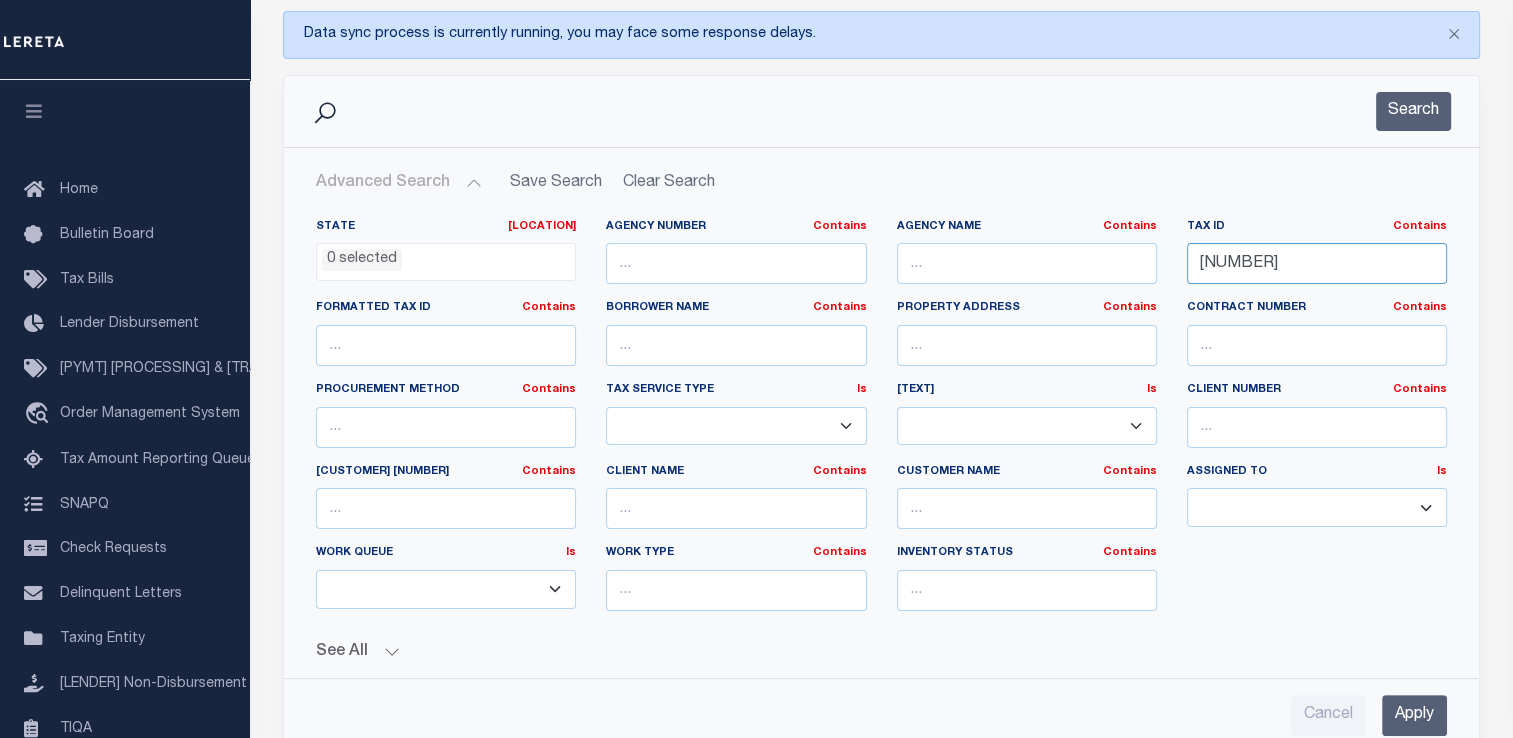 click on "[NUMBER]" at bounding box center [1317, 263] 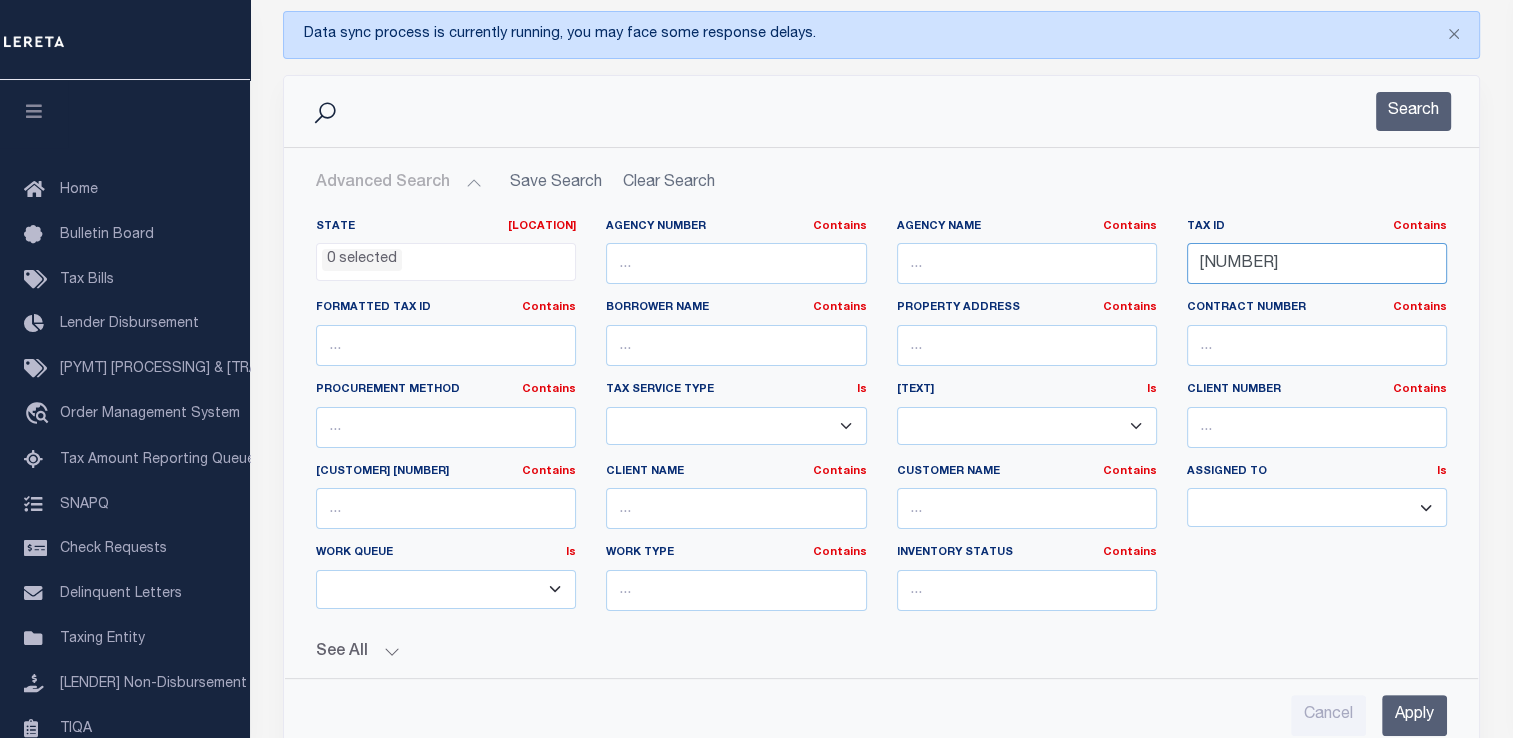 paste on "7258" 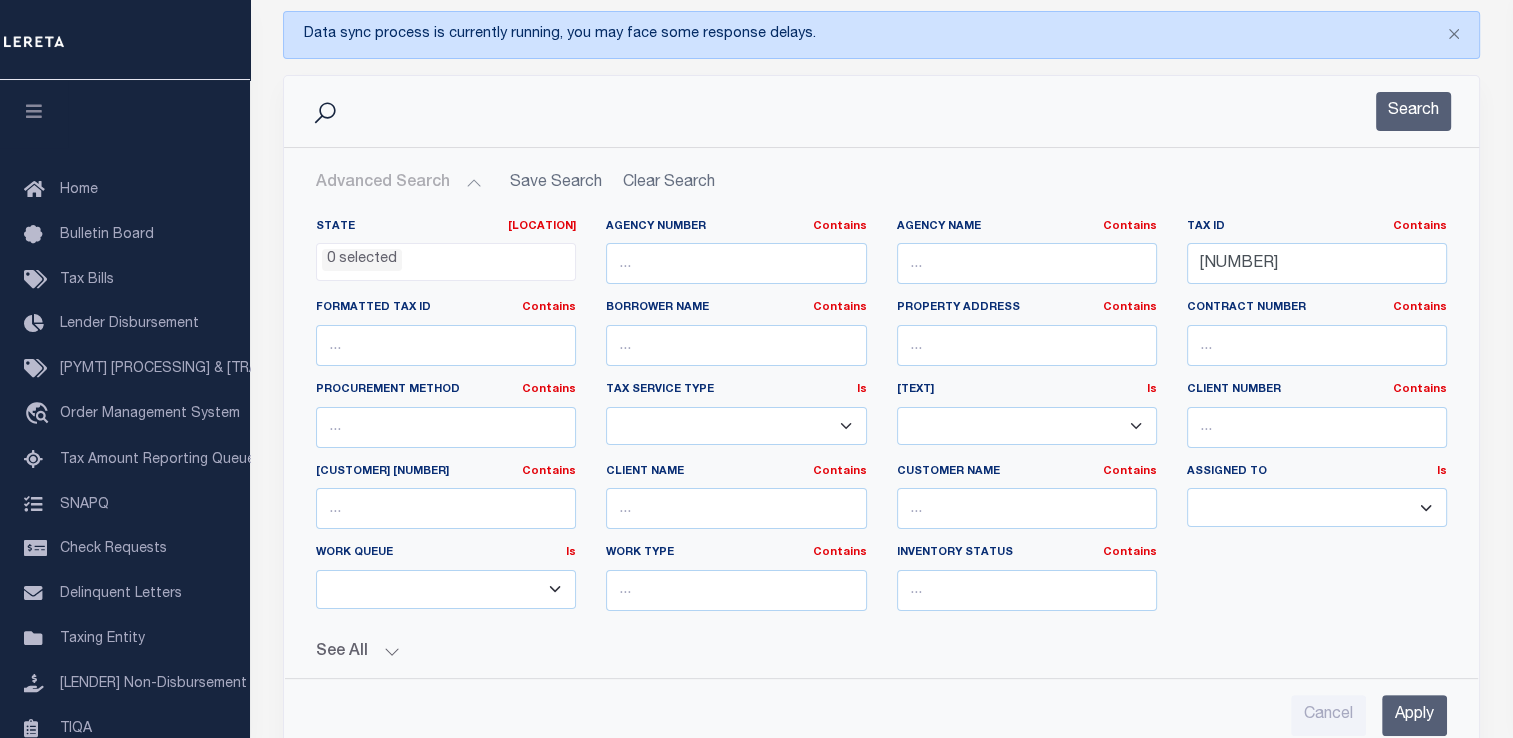 click on "Apply" at bounding box center (1414, 715) 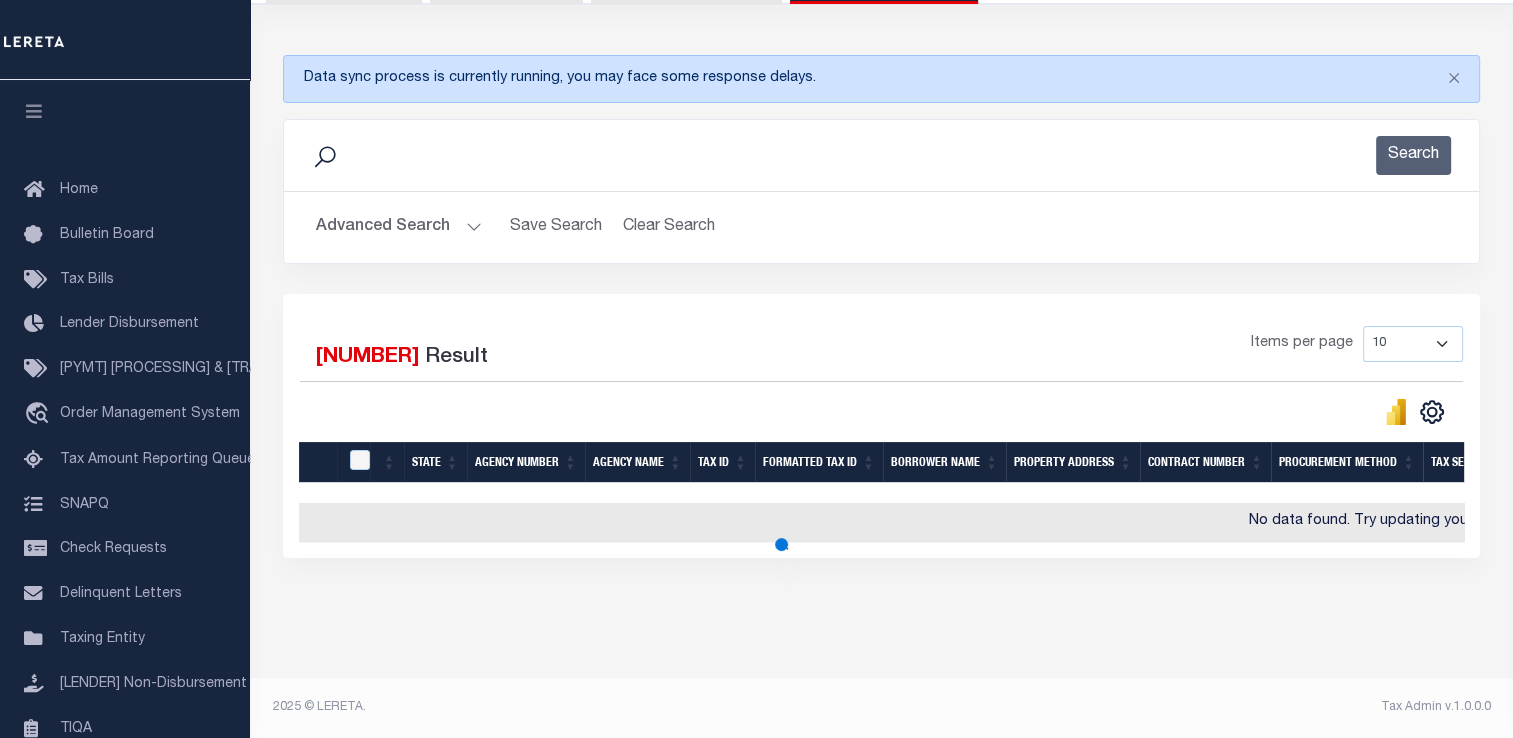 scroll, scrollTop: 231, scrollLeft: 0, axis: vertical 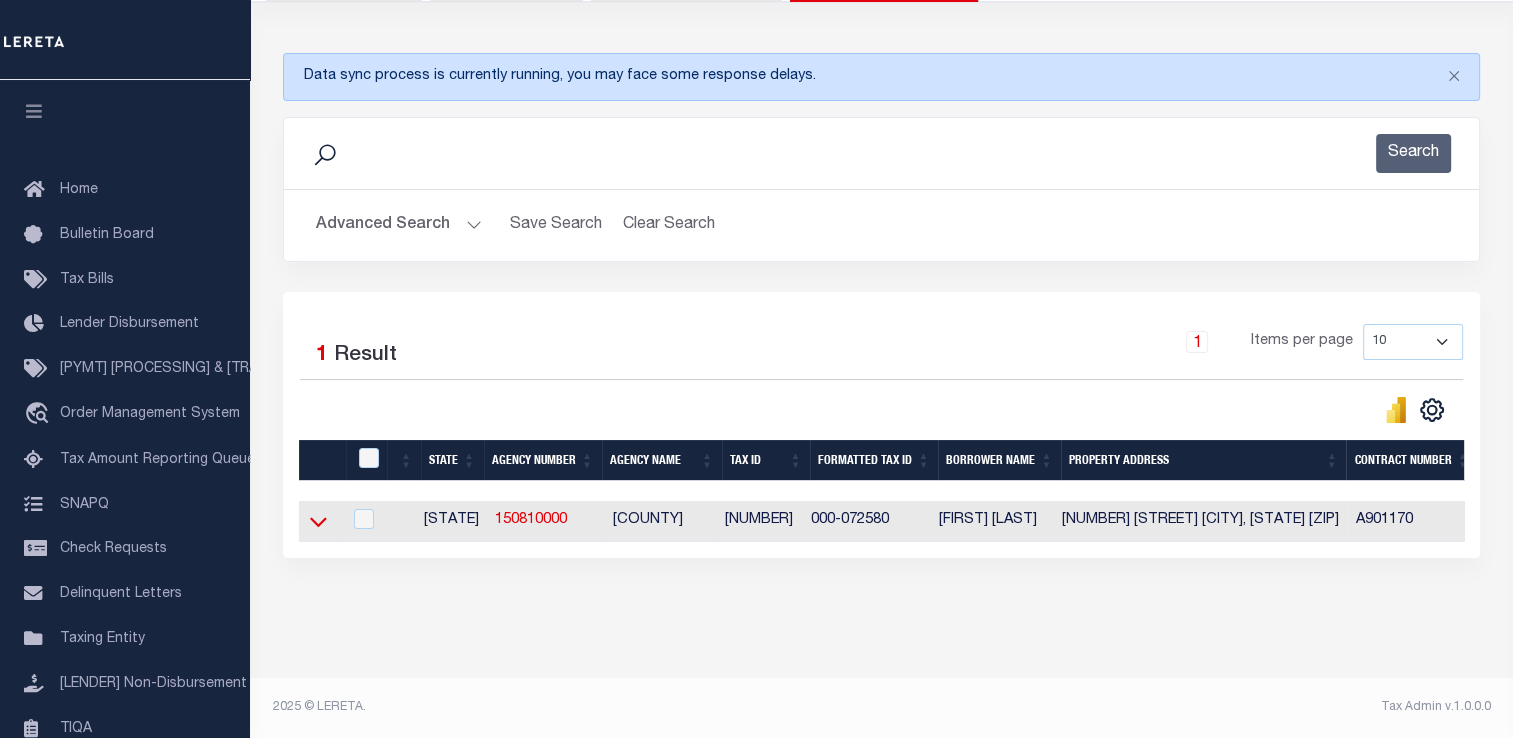 click at bounding box center (318, 522) 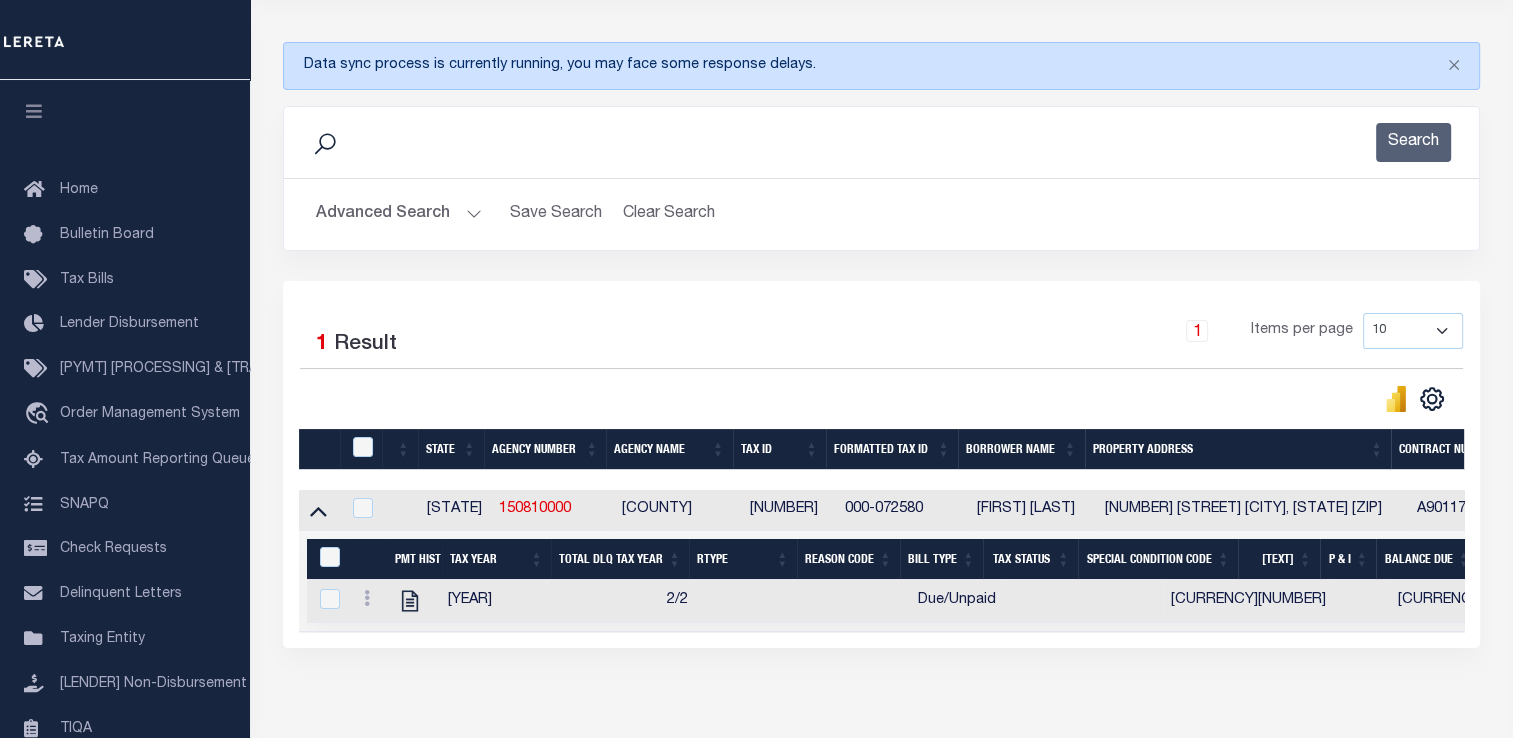 click at bounding box center (318, 509) 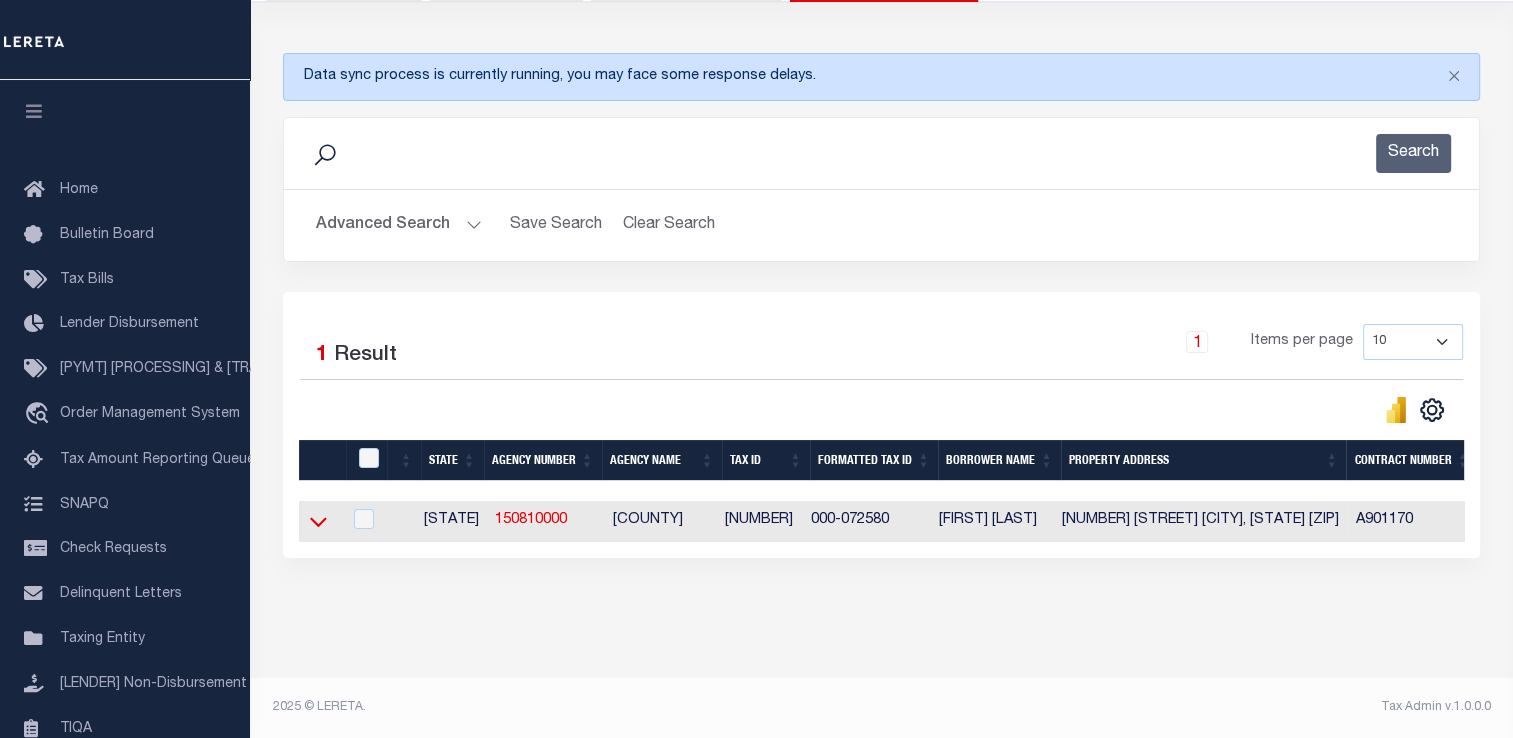 click at bounding box center (318, 522) 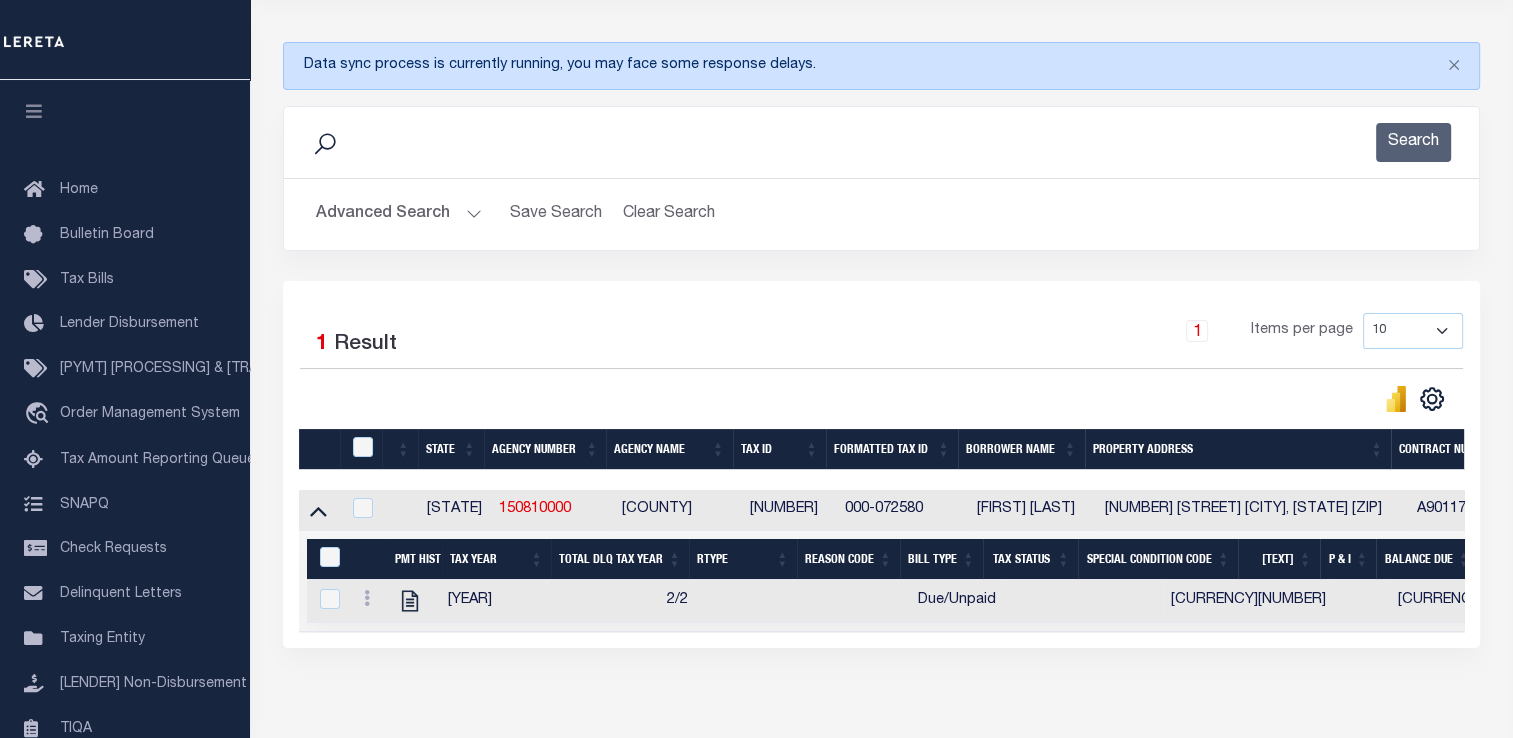 click at bounding box center [318, 510] 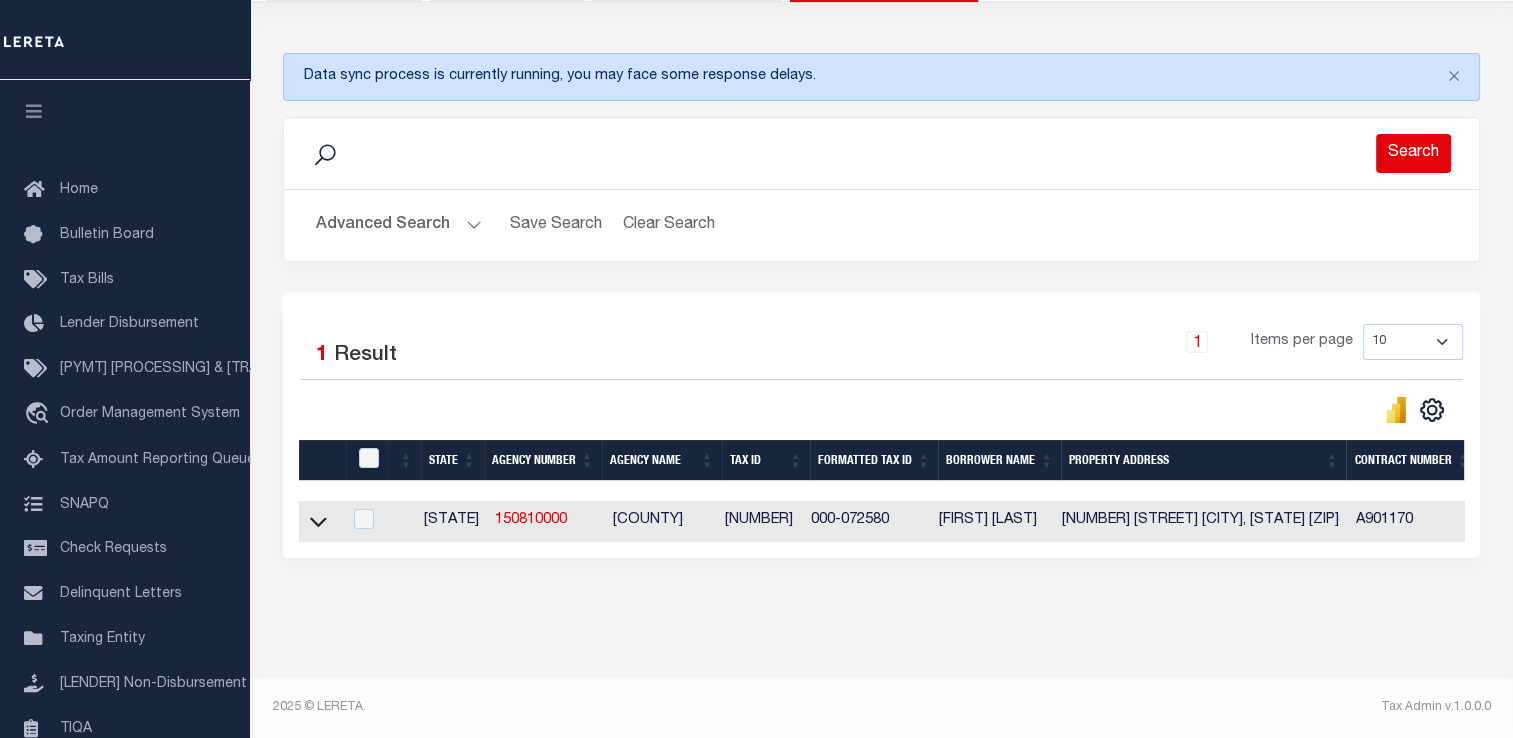 click on "Search" at bounding box center (1413, 153) 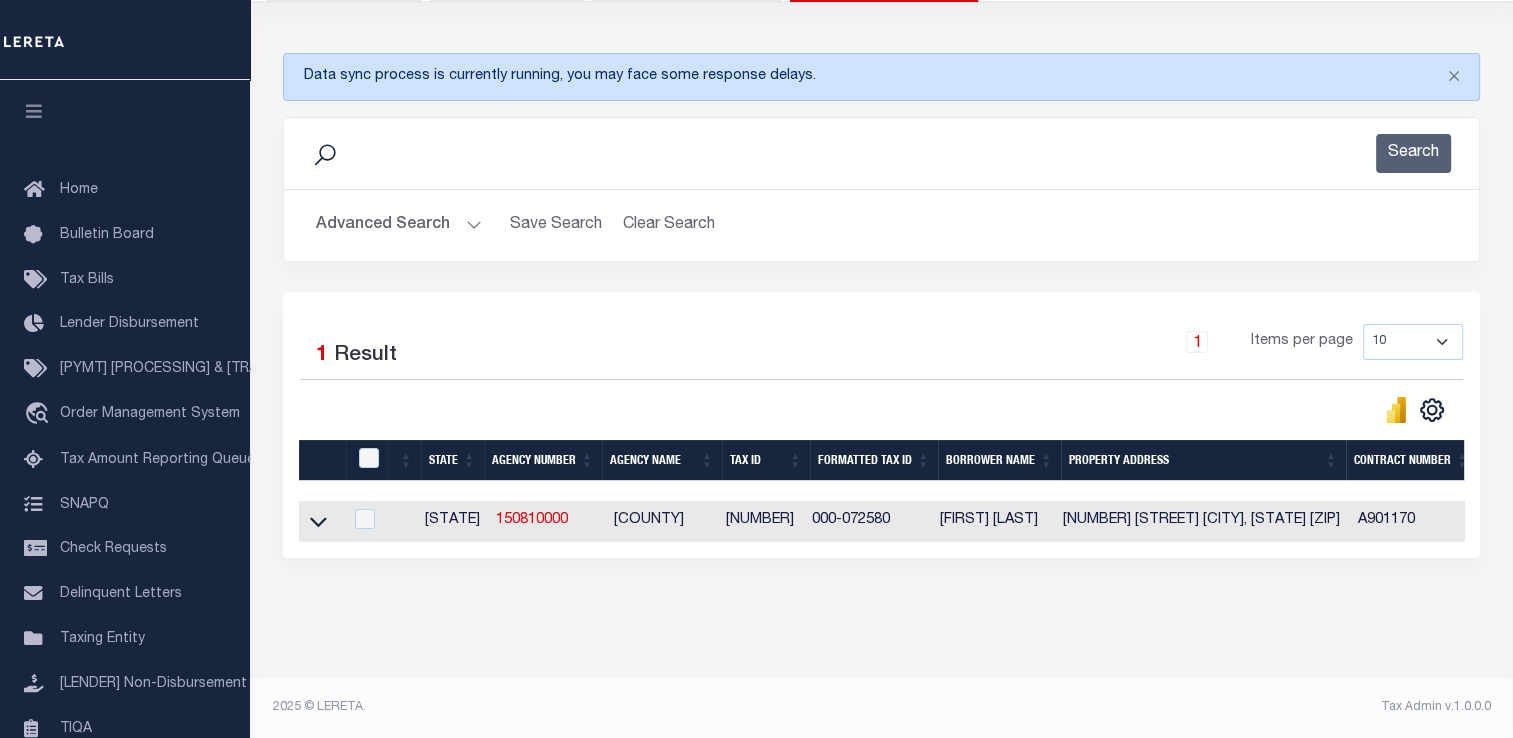 scroll, scrollTop: 0, scrollLeft: 426, axis: horizontal 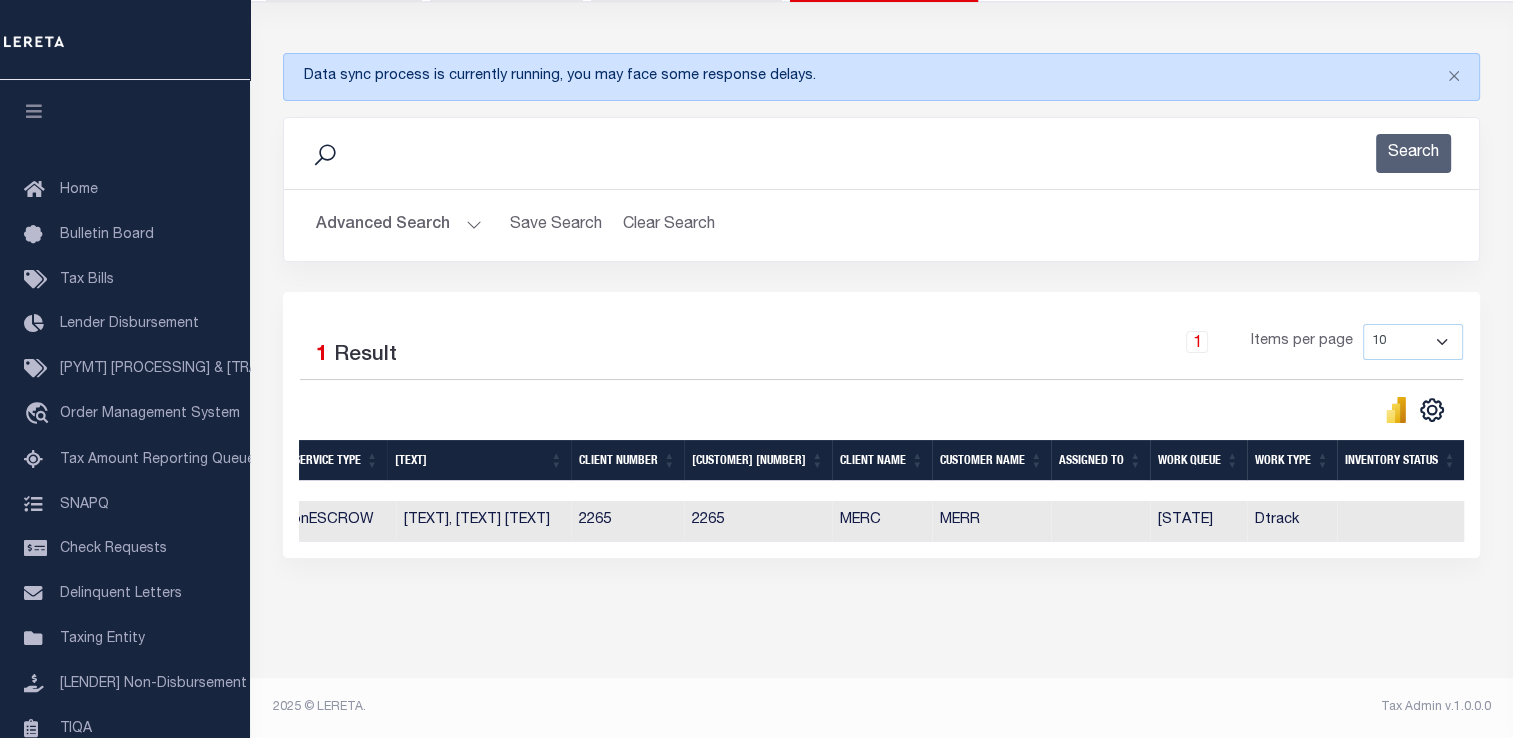 click on "Advanced Search" at bounding box center (399, 225) 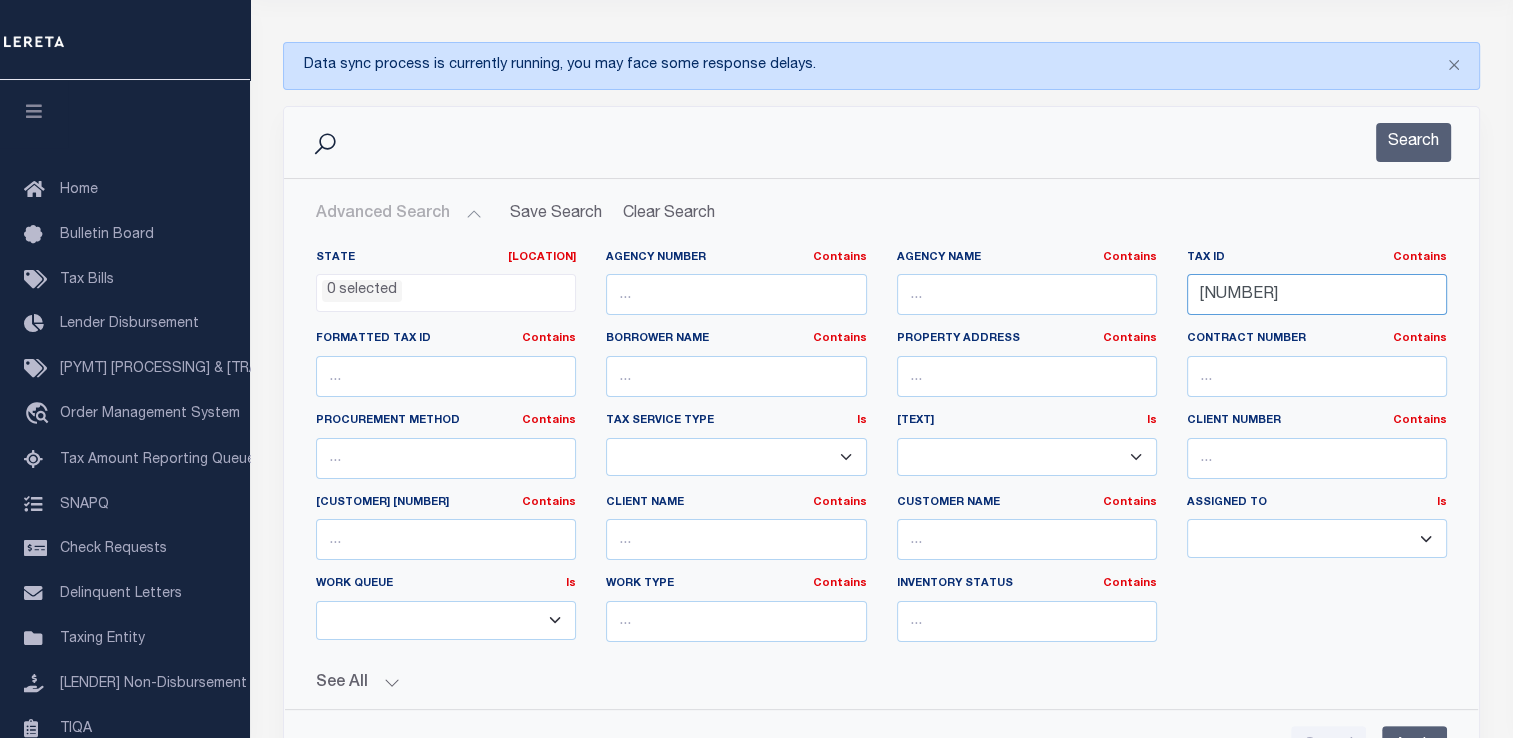 click on "000072580" at bounding box center [1317, 294] 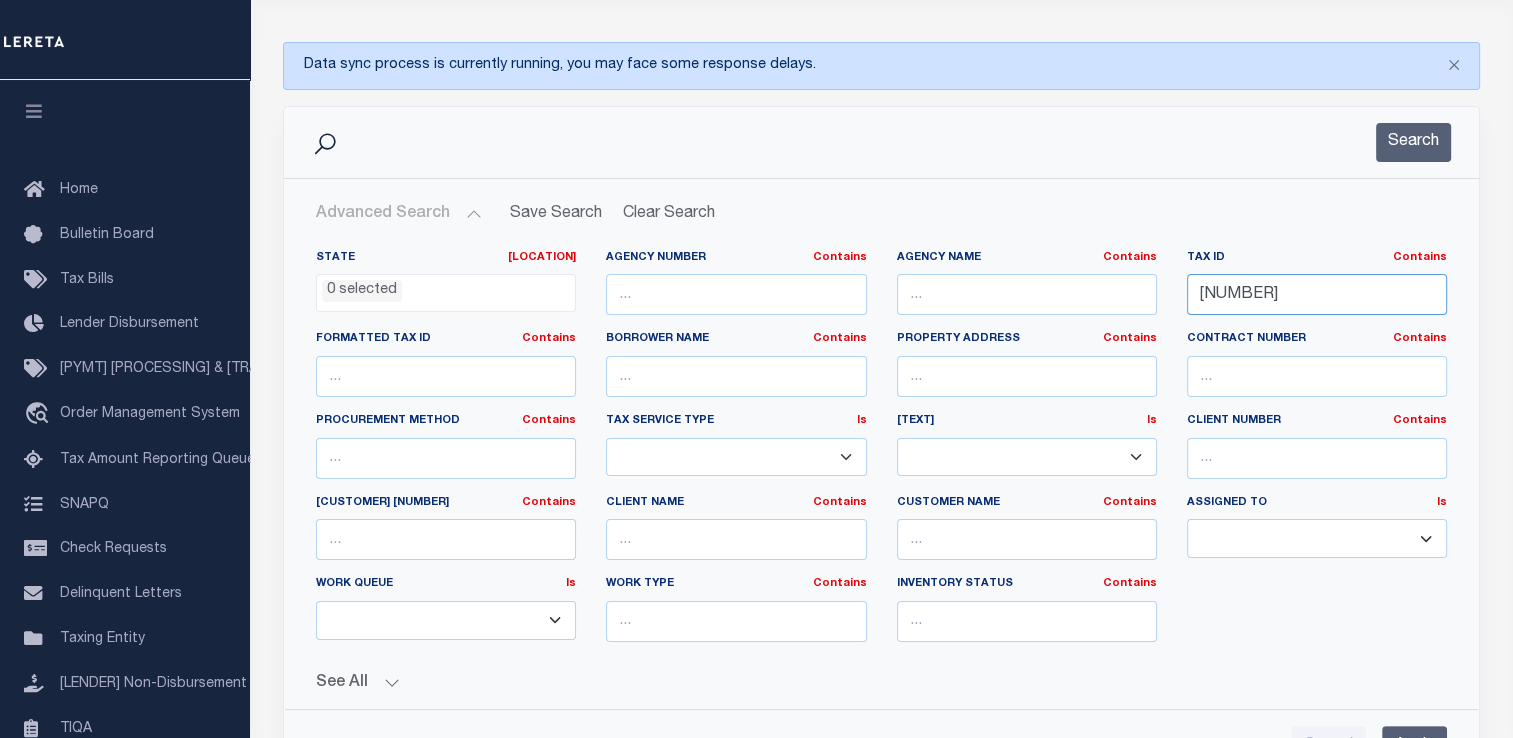 paste on "1-107900" 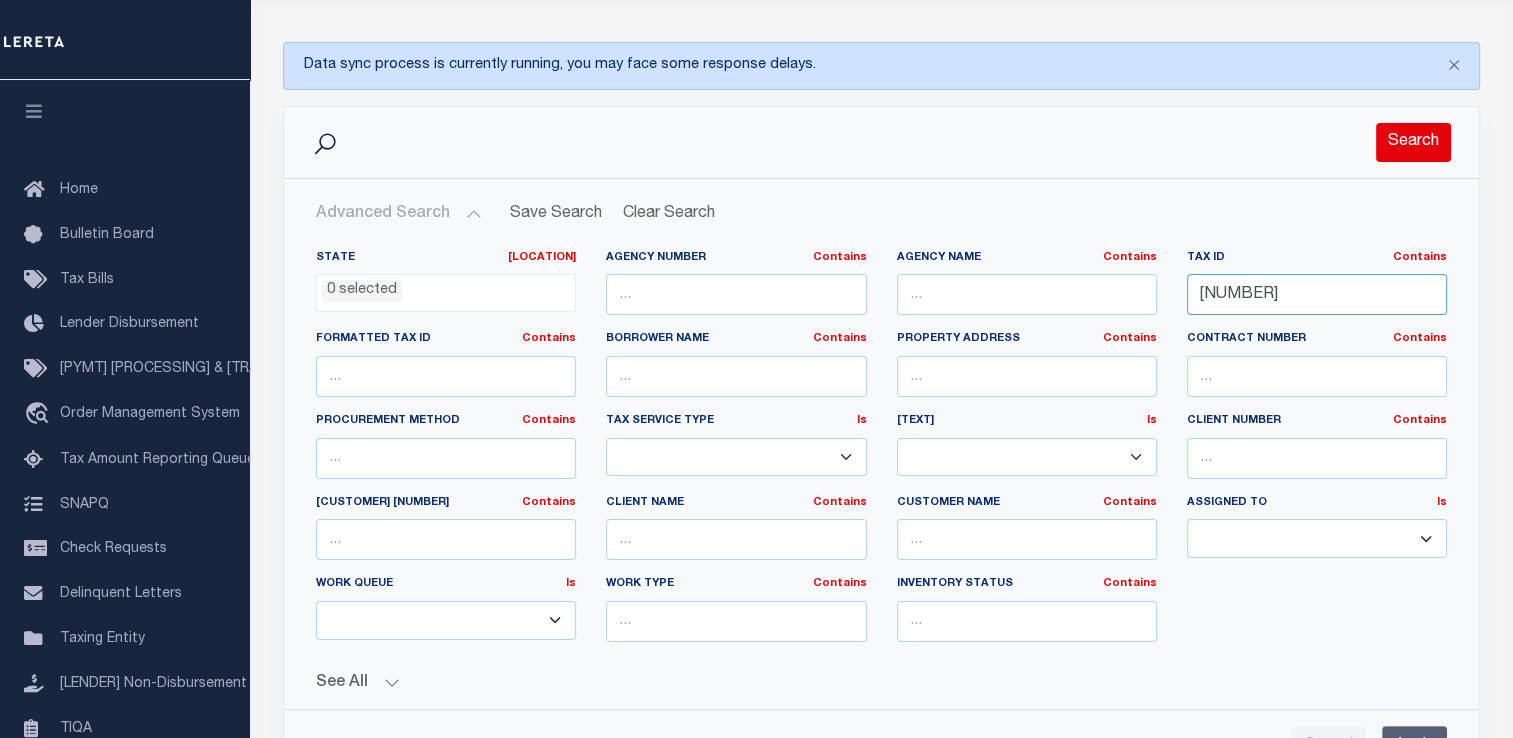 type on "001-1079000" 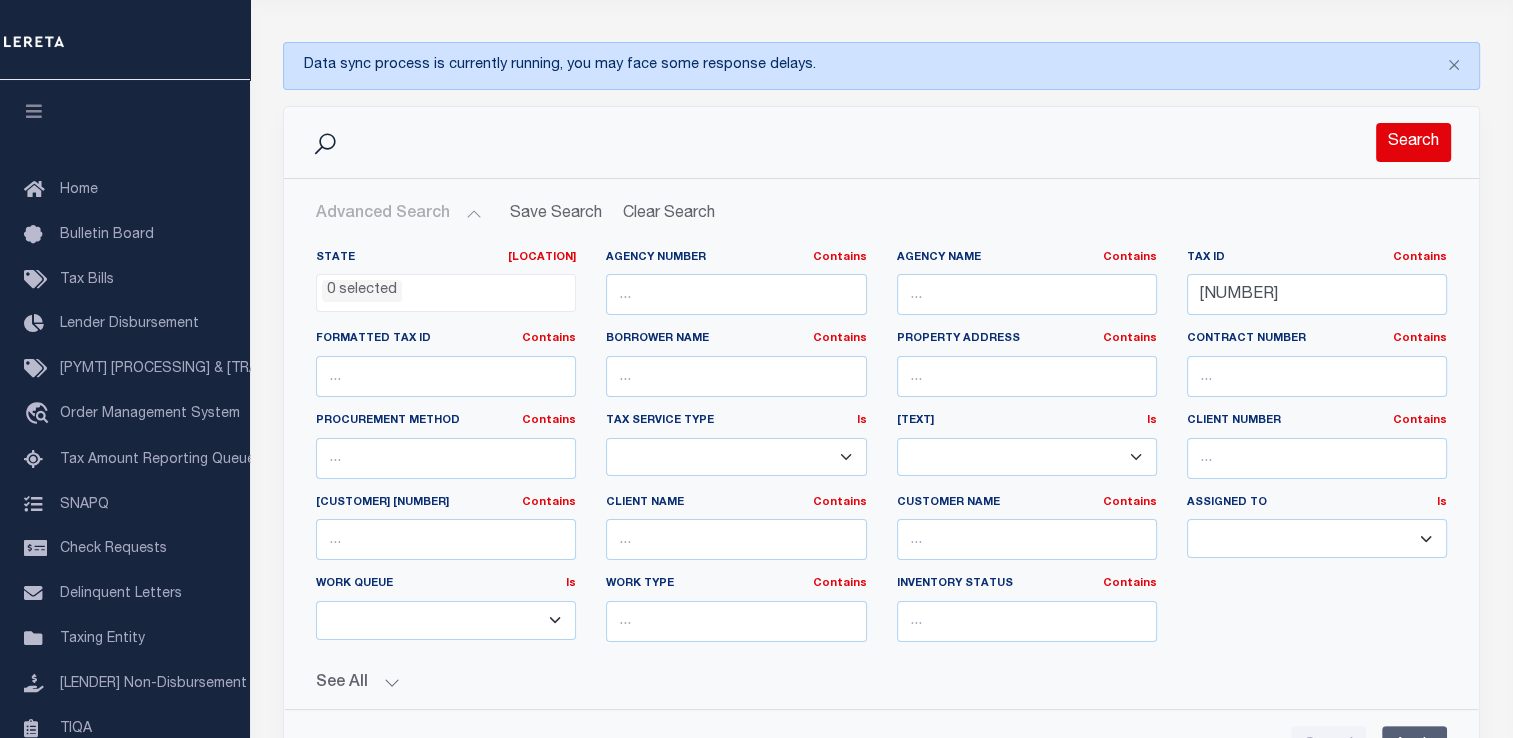 click on "Search" at bounding box center [1413, 142] 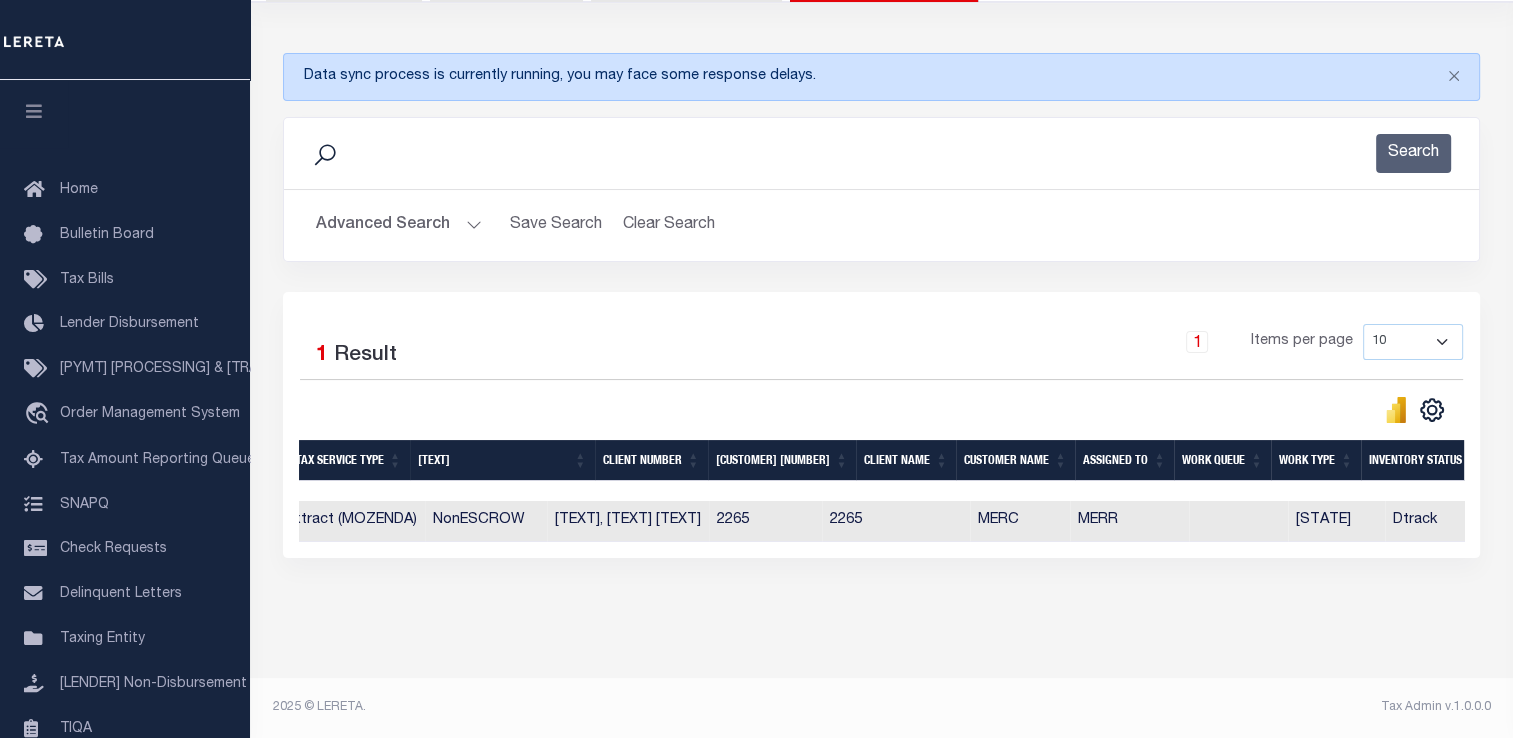 scroll, scrollTop: 0, scrollLeft: 1431, axis: horizontal 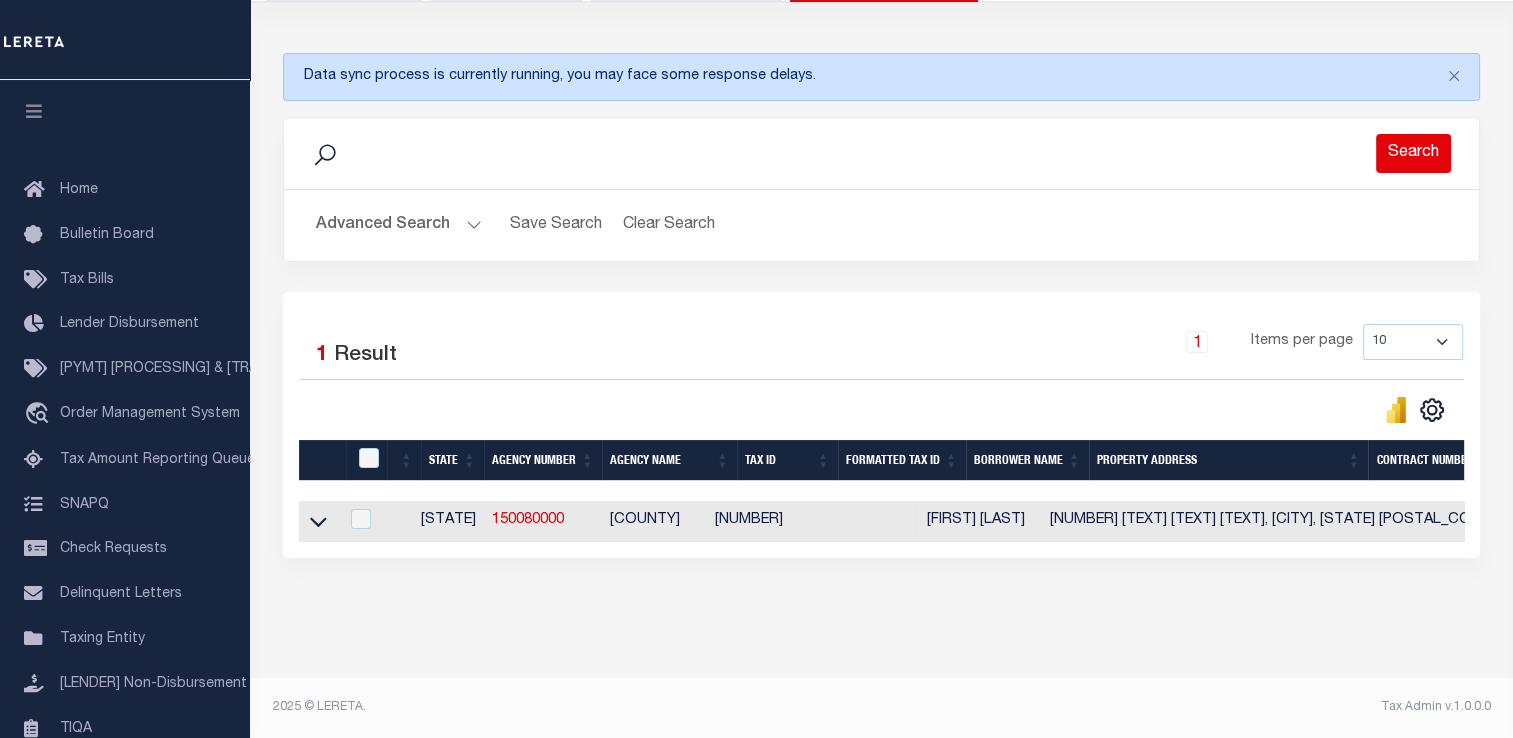 click on "Search" at bounding box center [1413, 153] 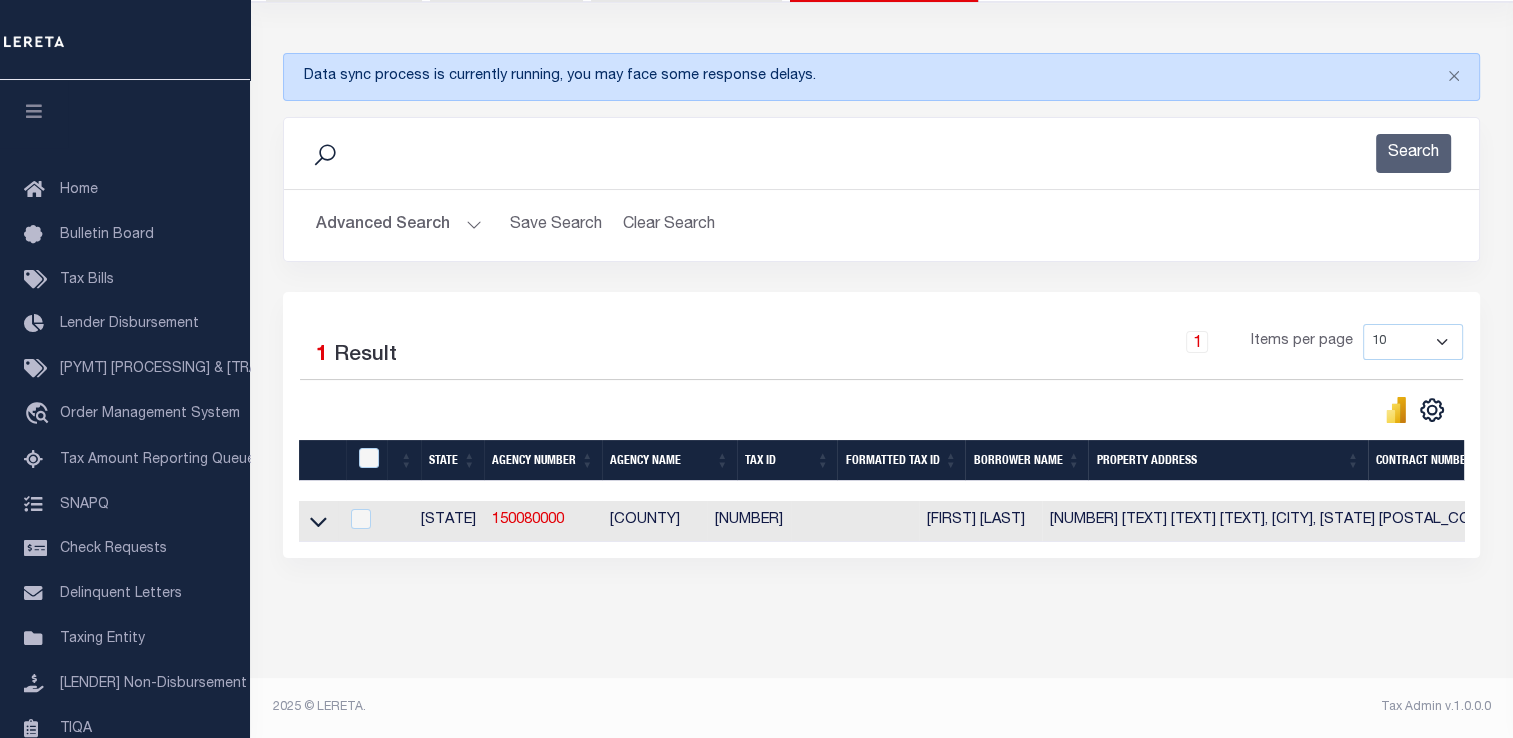 scroll, scrollTop: 0, scrollLeft: 409, axis: horizontal 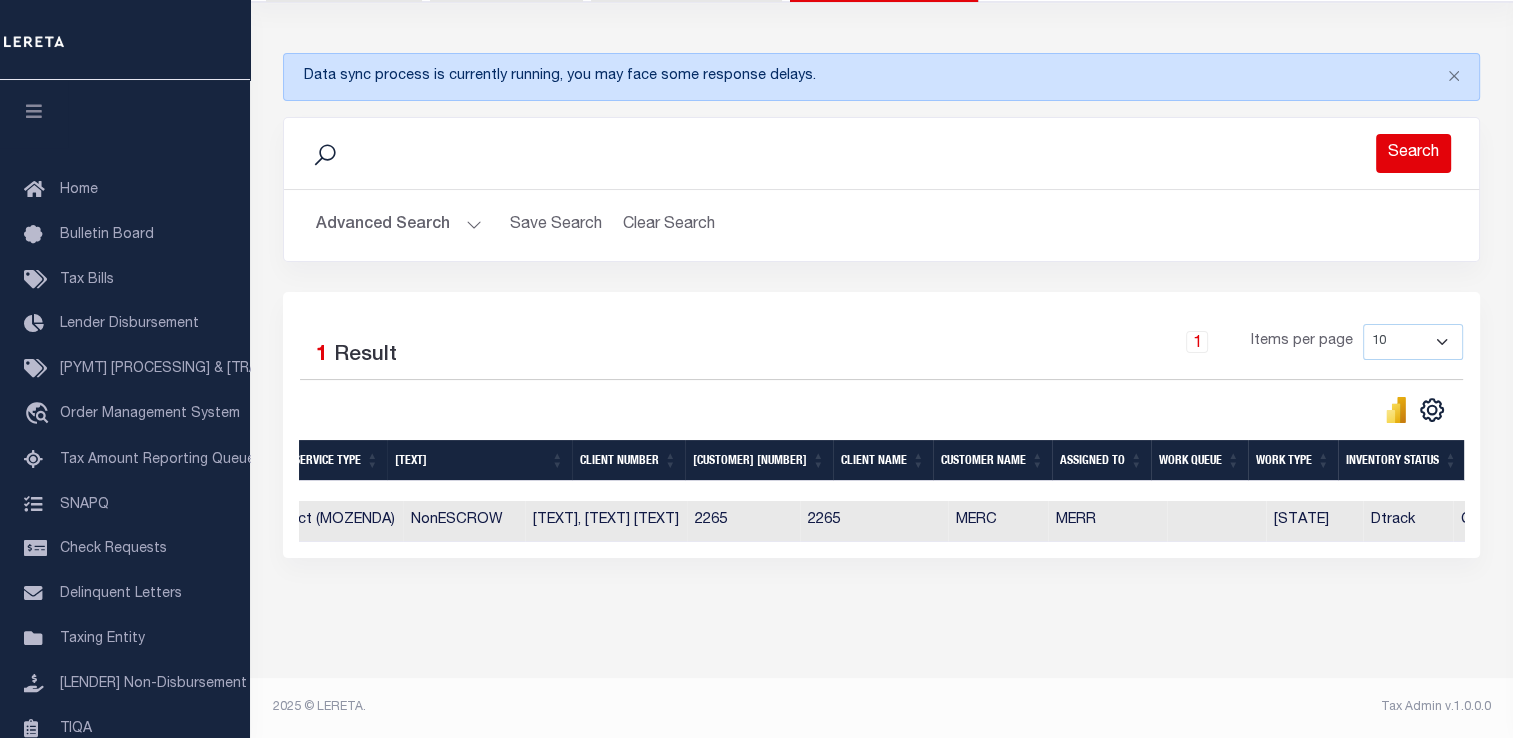click on "Search" at bounding box center [1413, 153] 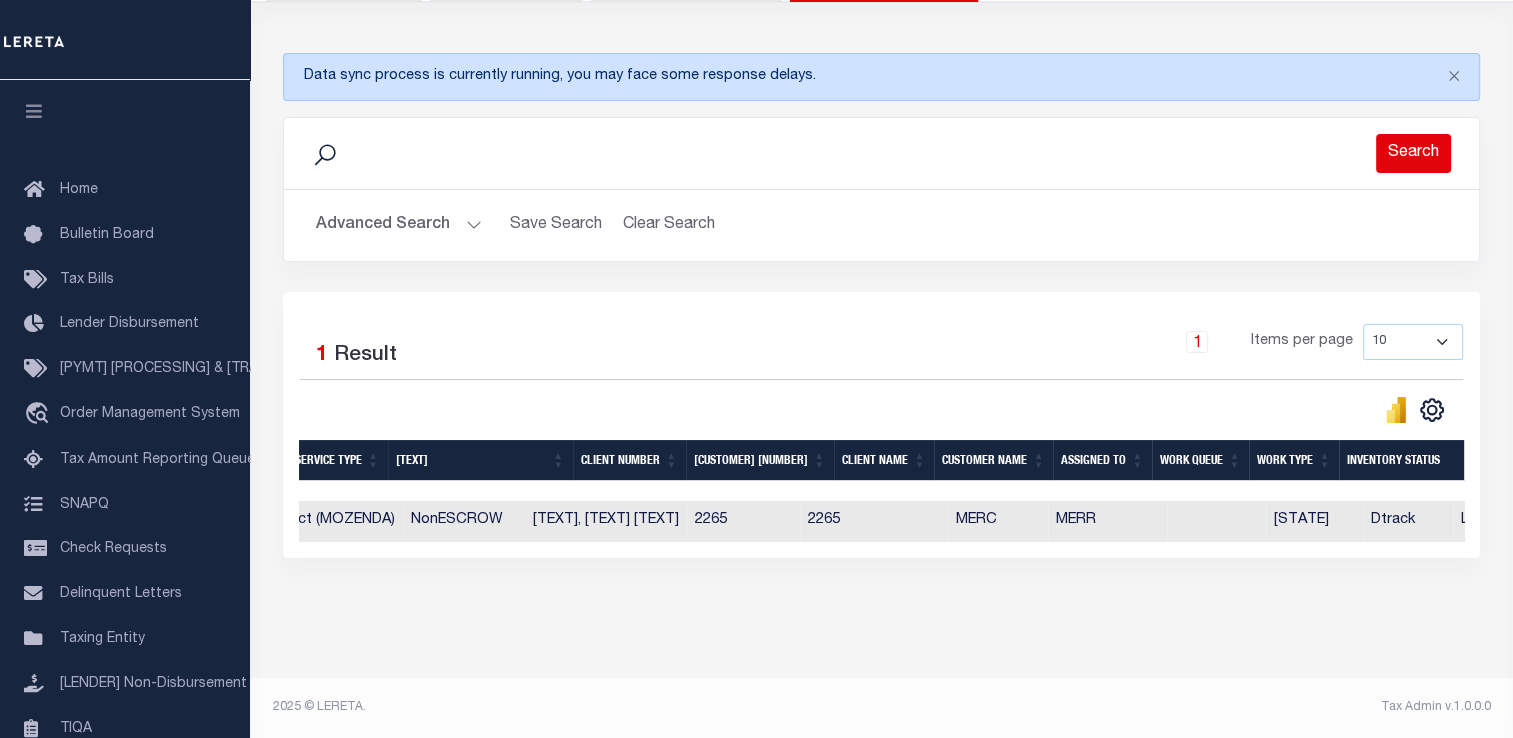 click on "Search" at bounding box center [1413, 153] 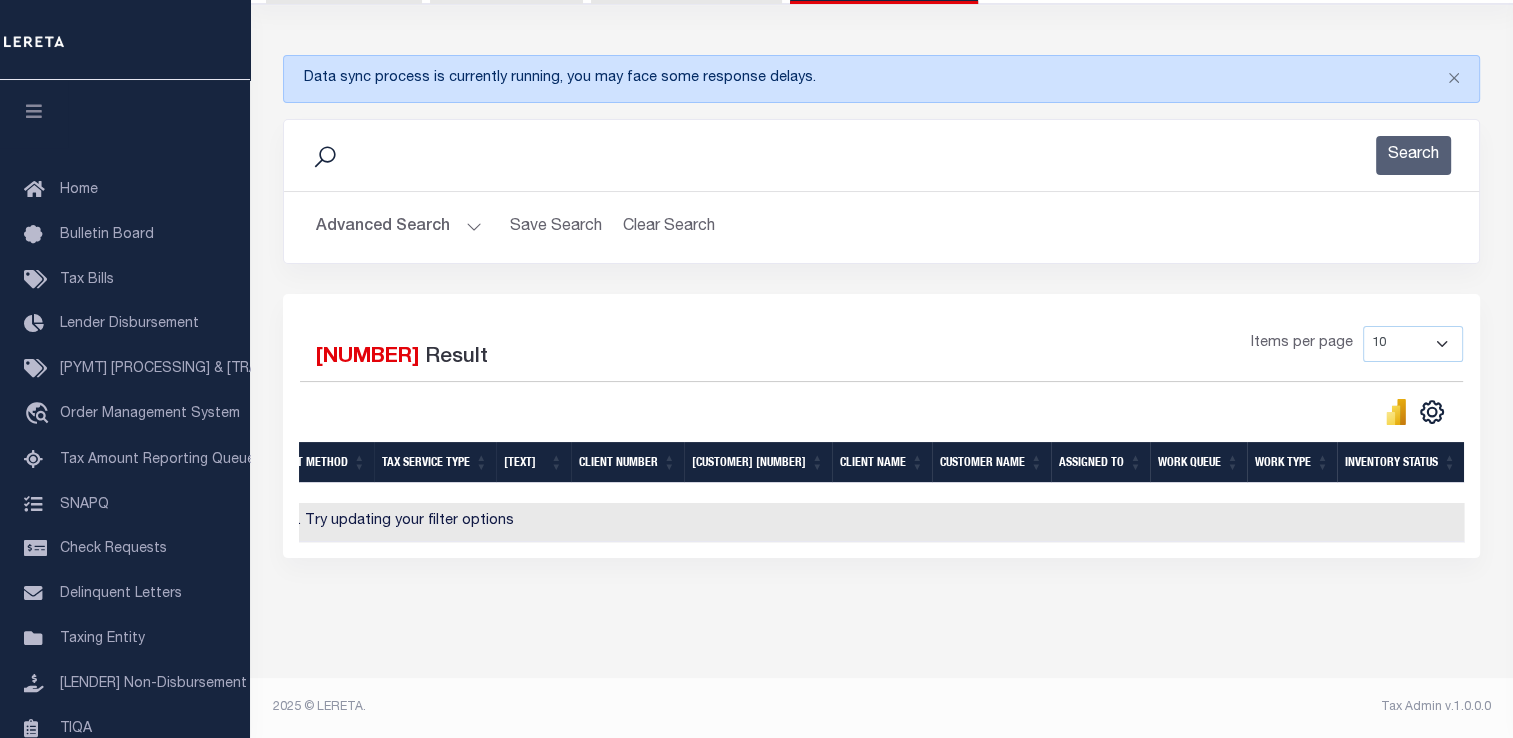scroll, scrollTop: 0, scrollLeft: 1049, axis: horizontal 